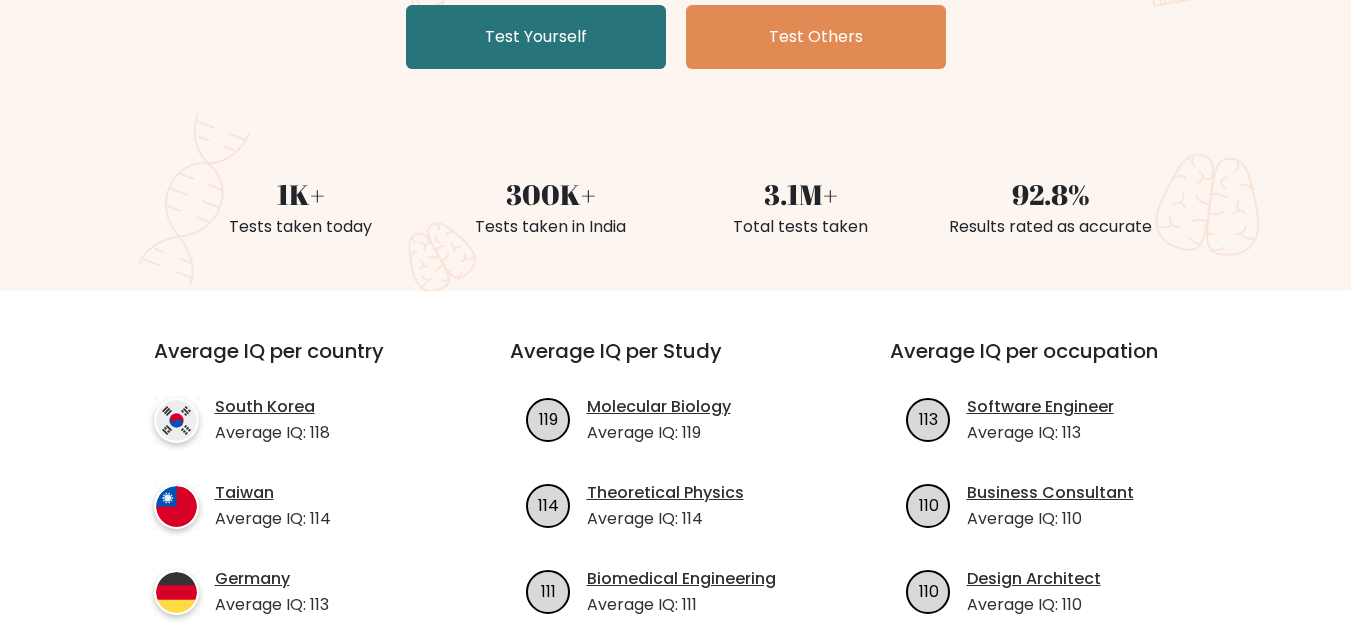 scroll, scrollTop: 267, scrollLeft: 0, axis: vertical 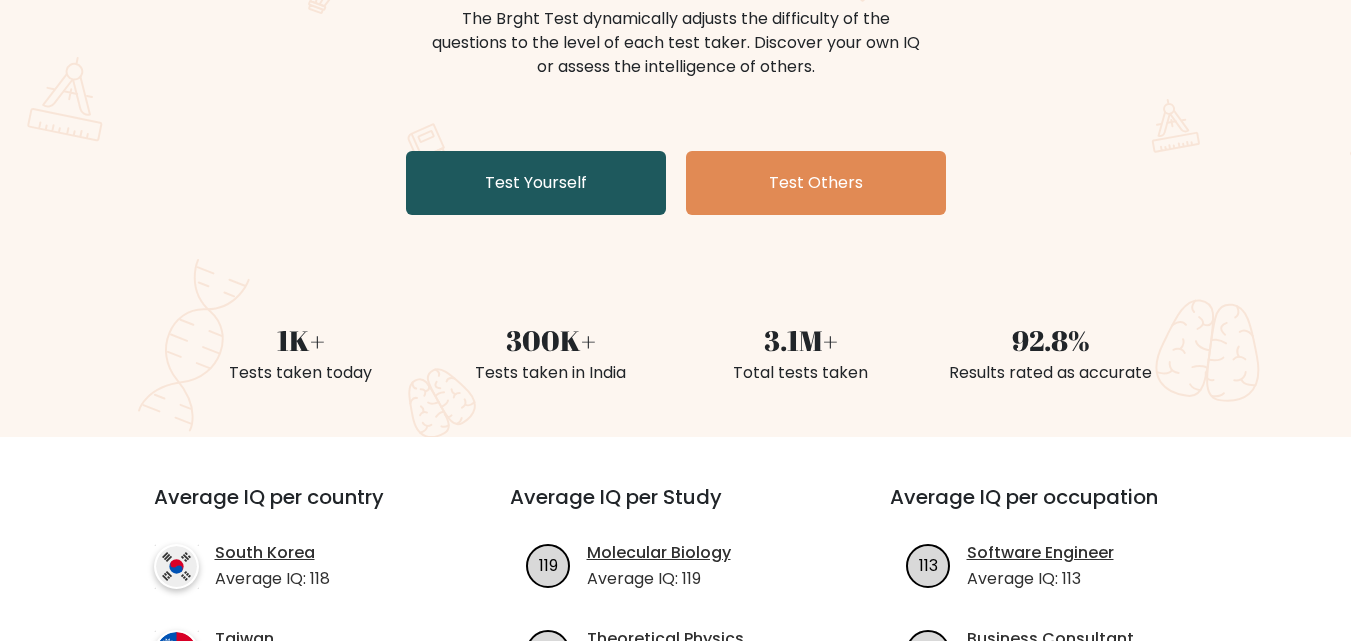 click on "Test Yourself" at bounding box center (536, 183) 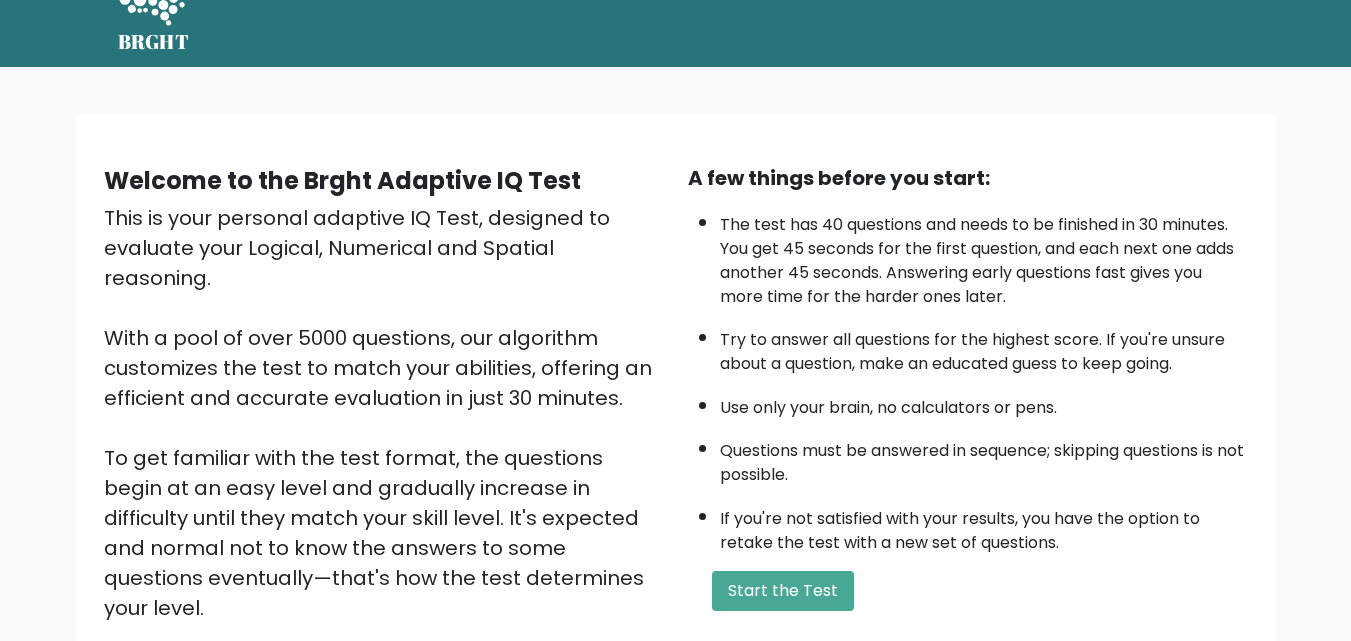 scroll, scrollTop: 100, scrollLeft: 0, axis: vertical 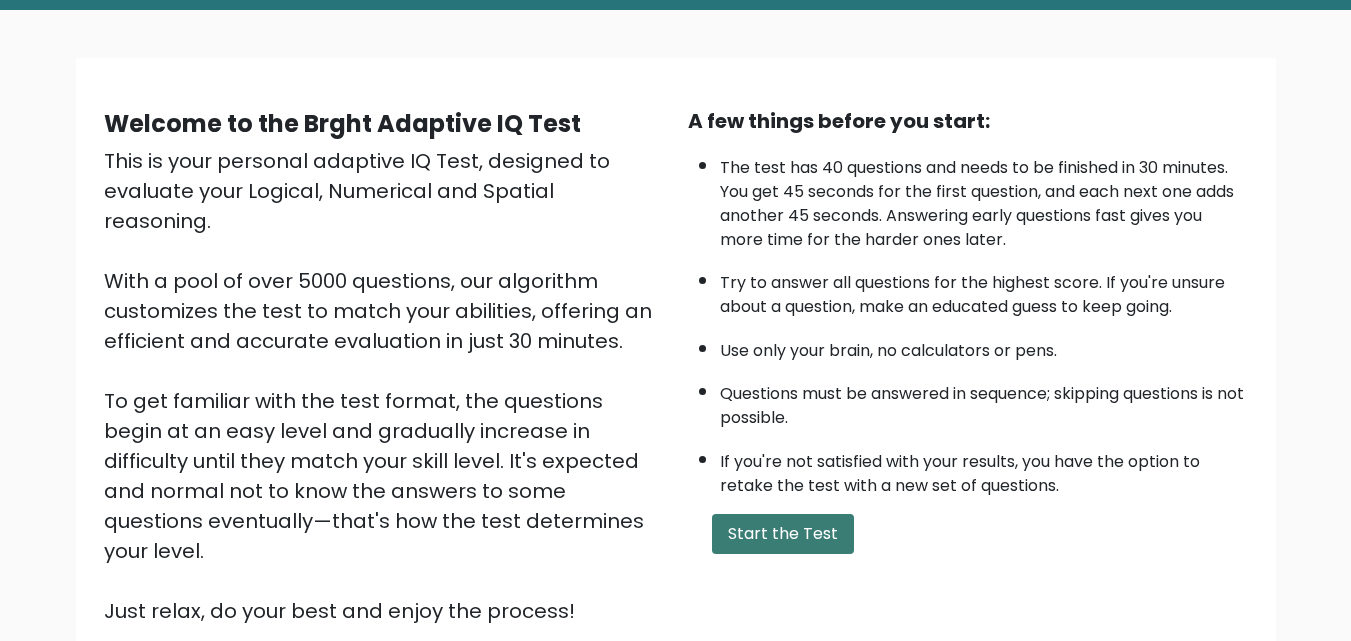 click on "Start the Test" at bounding box center [783, 534] 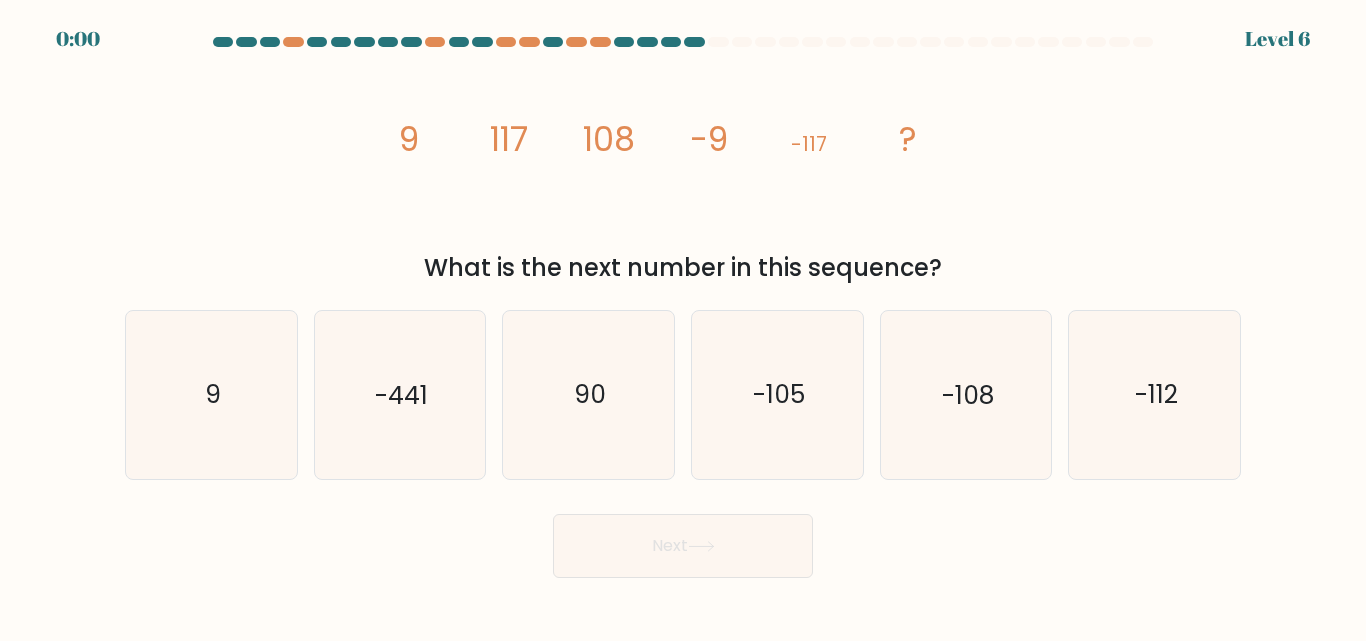 scroll, scrollTop: 0, scrollLeft: 0, axis: both 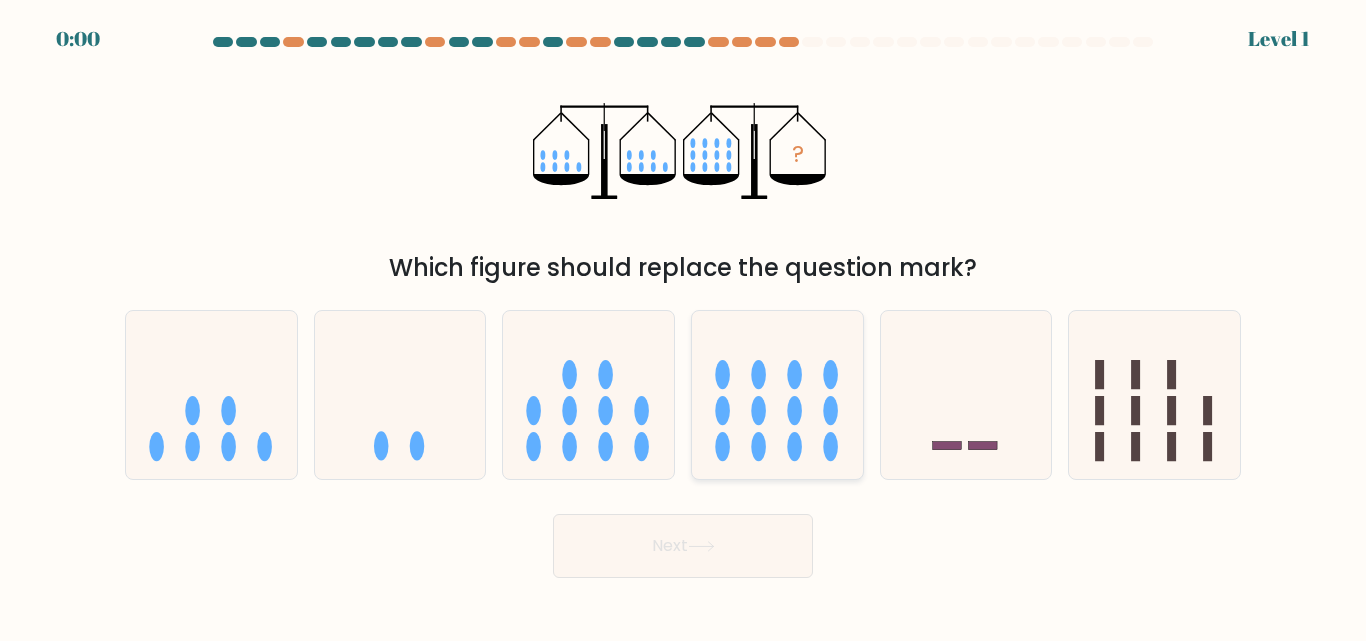click at bounding box center (777, 394) 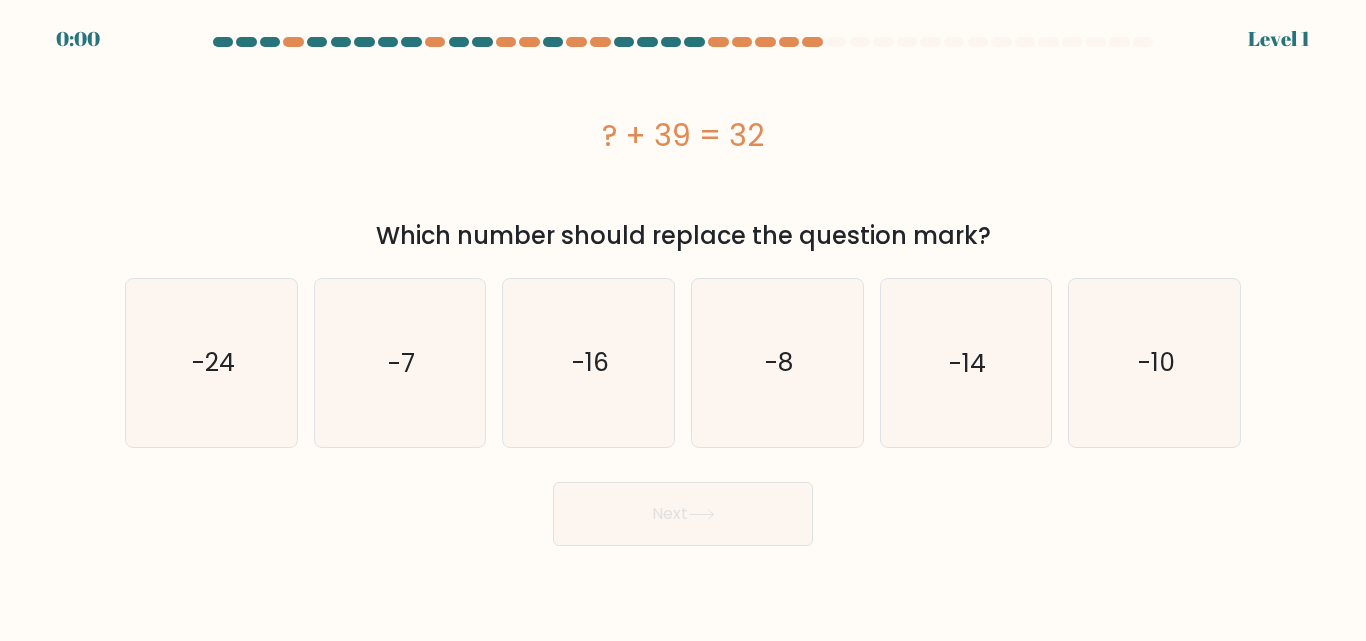 scroll, scrollTop: 0, scrollLeft: 0, axis: both 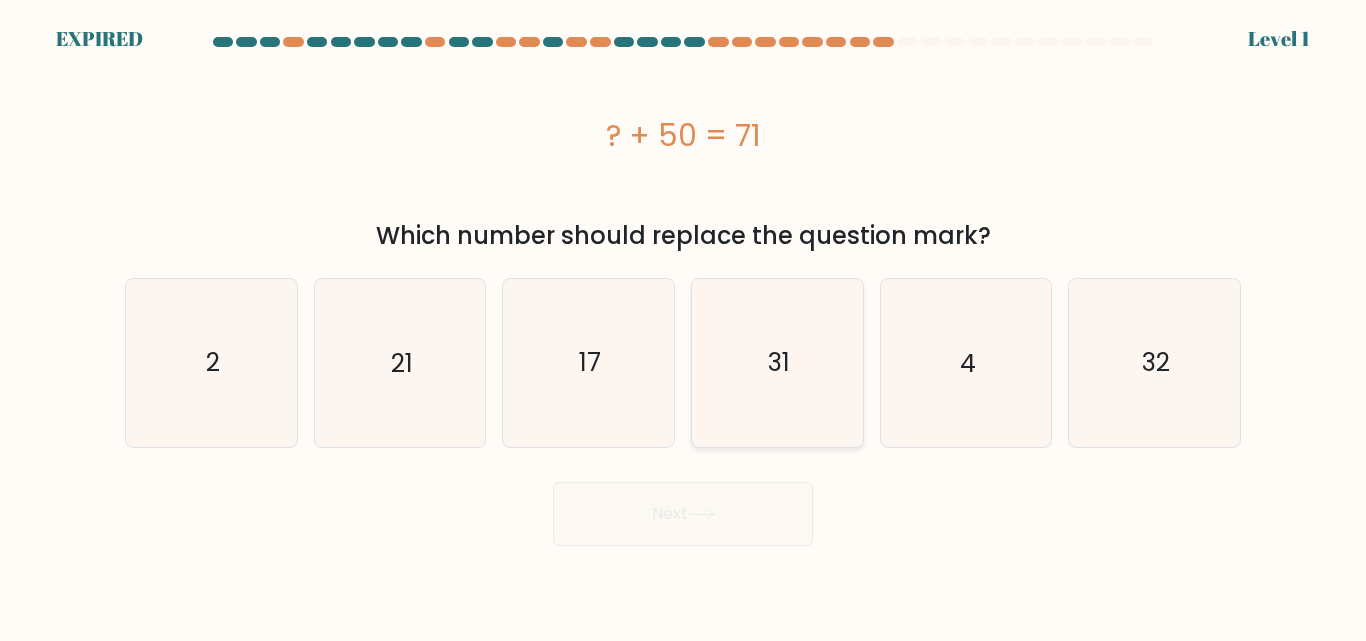 click on "31" at bounding box center [777, 362] 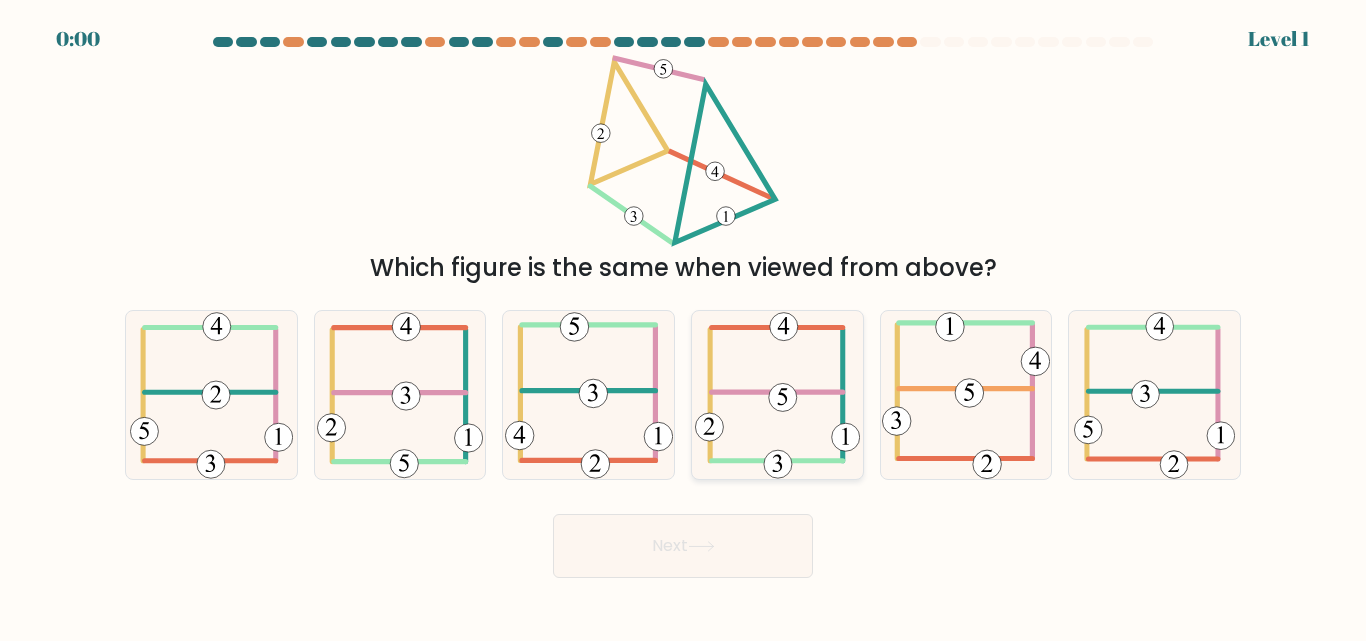 scroll, scrollTop: 0, scrollLeft: 0, axis: both 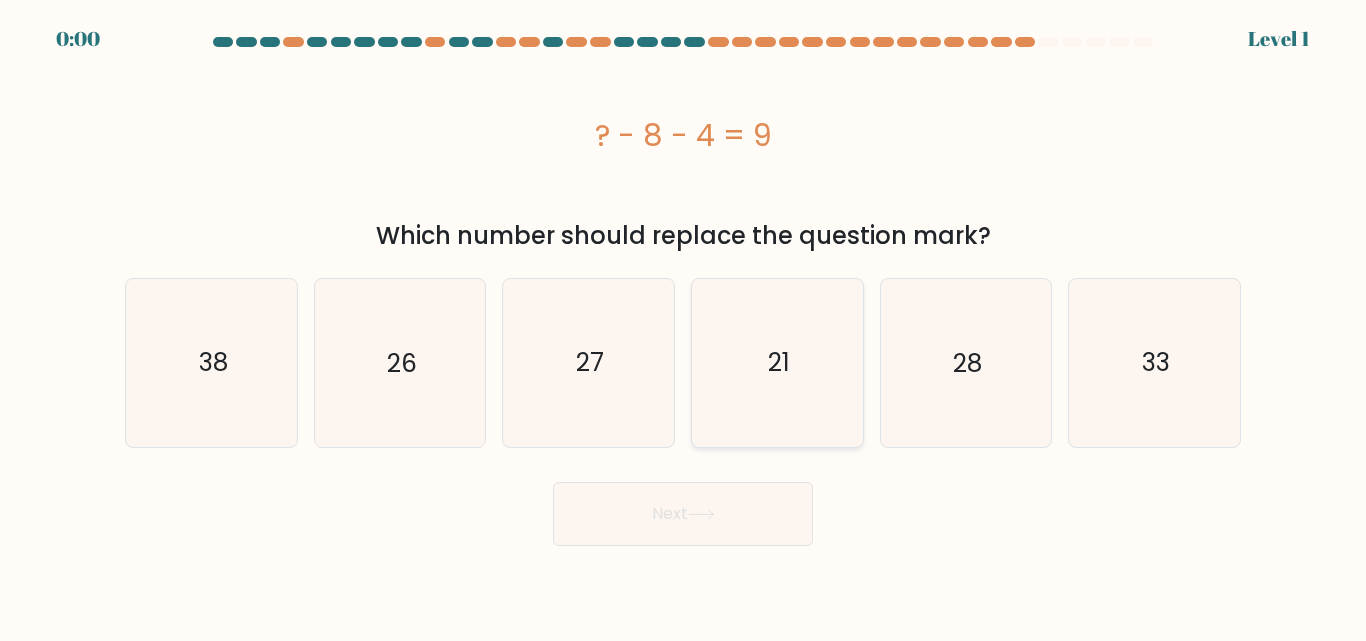 click on "21" at bounding box center [777, 362] 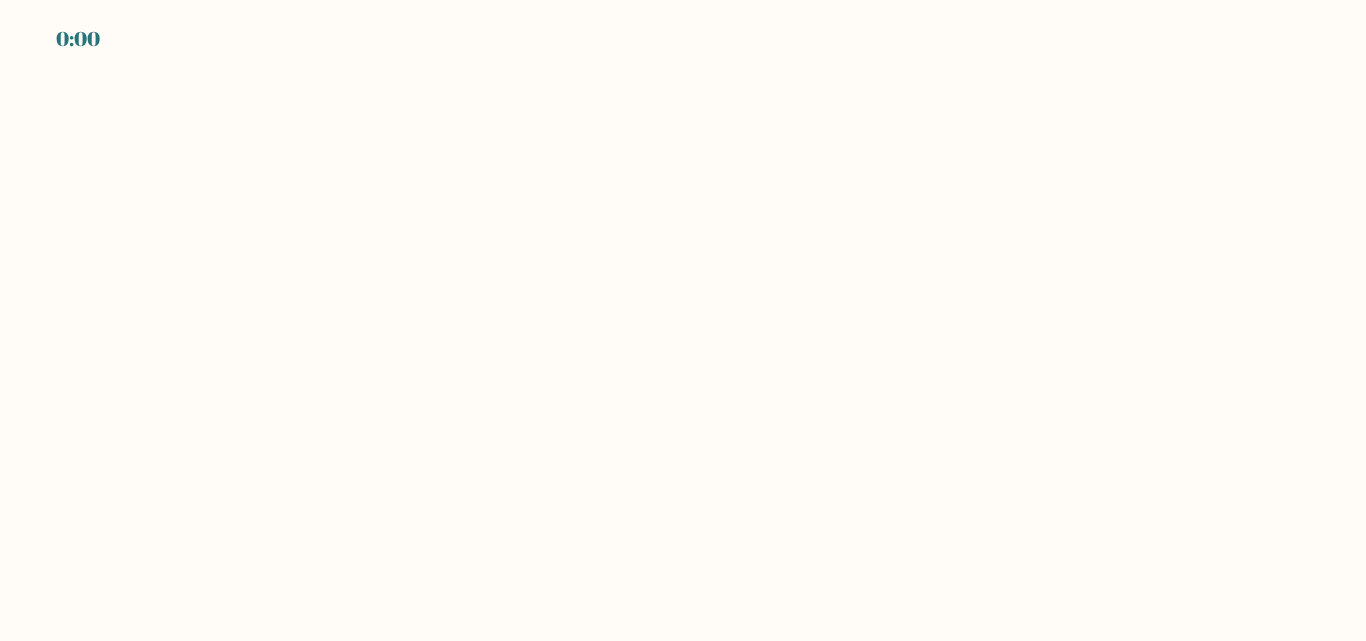 scroll, scrollTop: 0, scrollLeft: 0, axis: both 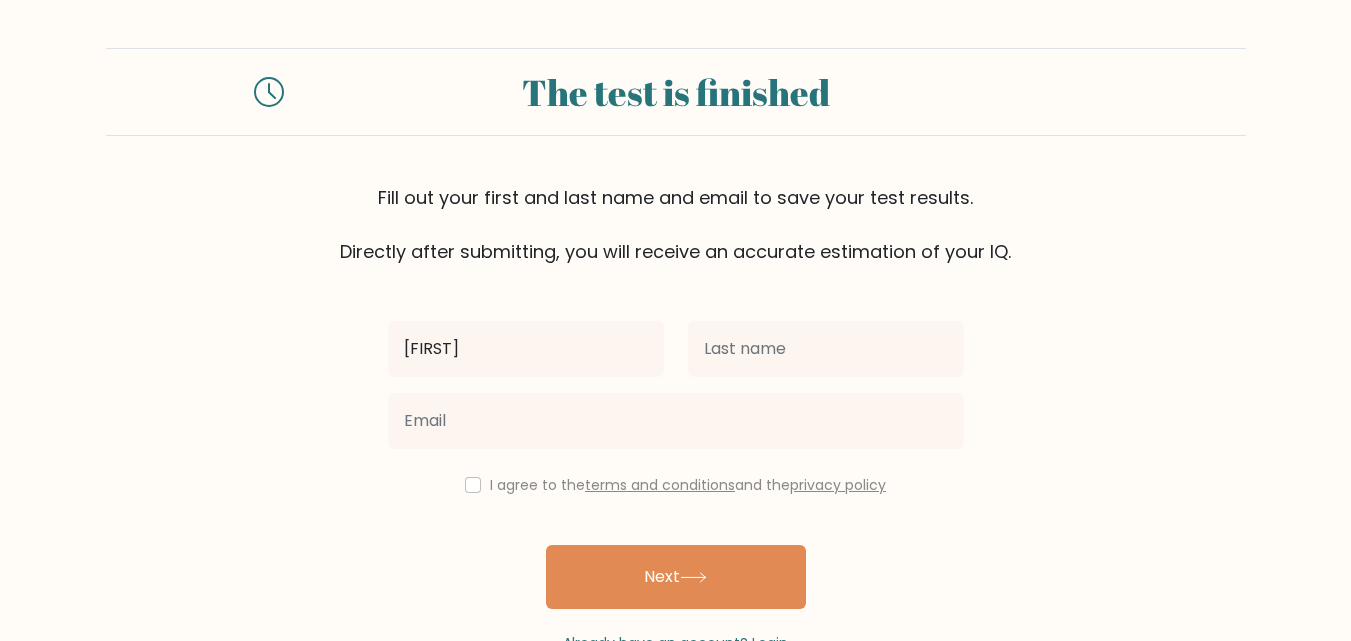 type on "[FIRST]" 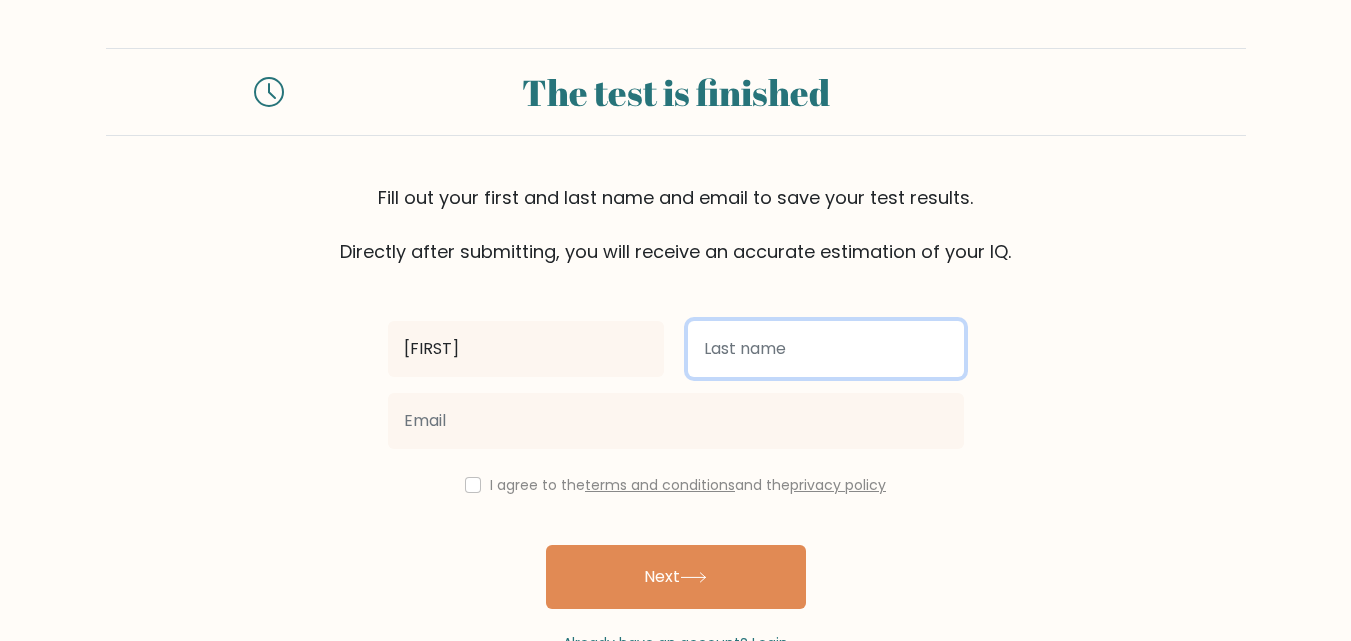 click at bounding box center (826, 349) 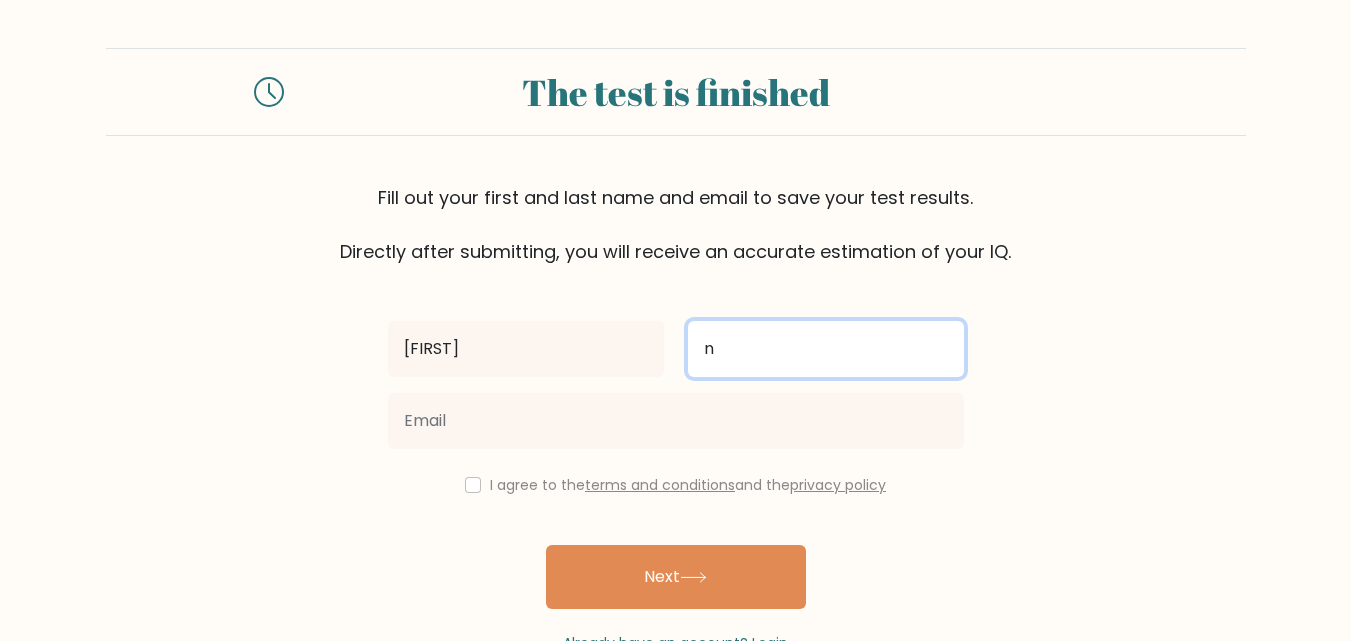 type on "n" 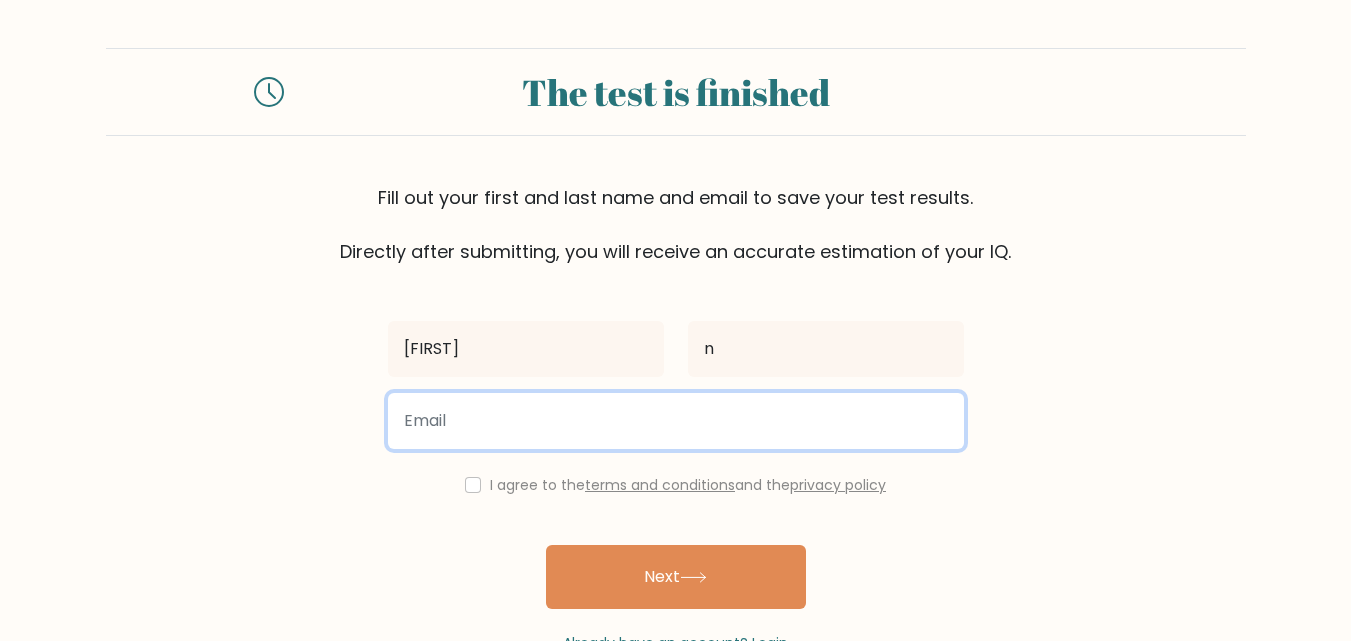 click at bounding box center (676, 421) 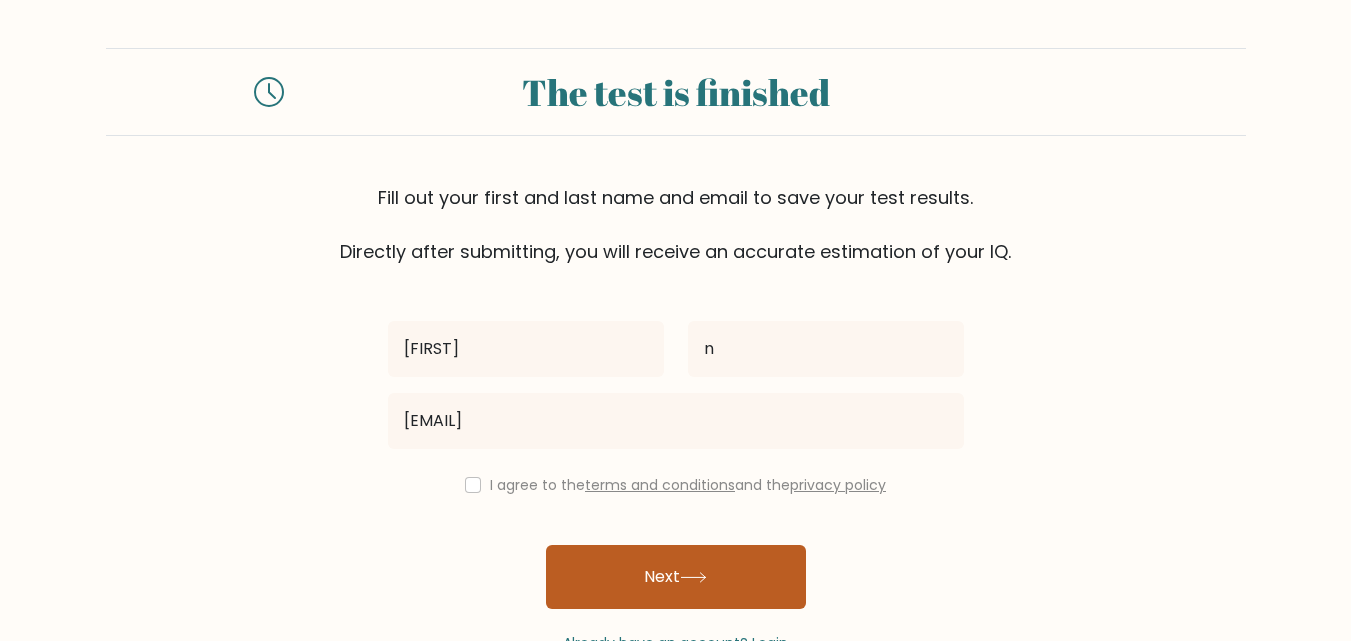 click on "Next" at bounding box center [676, 577] 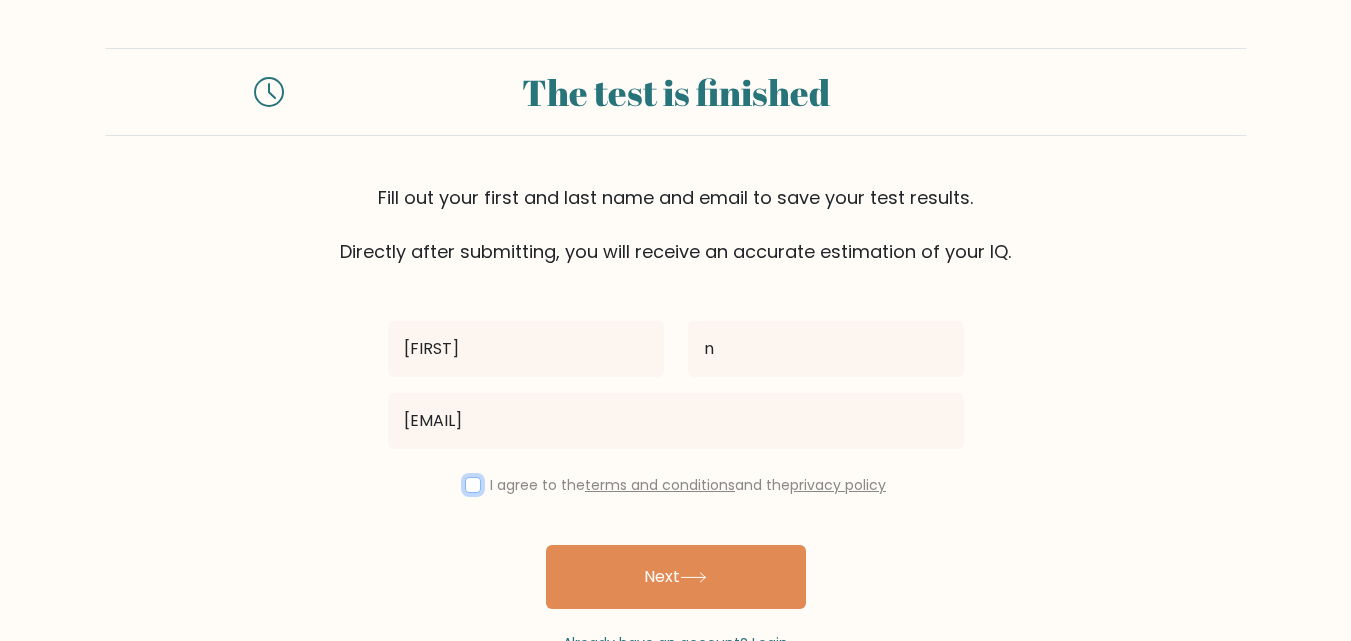click at bounding box center (473, 485) 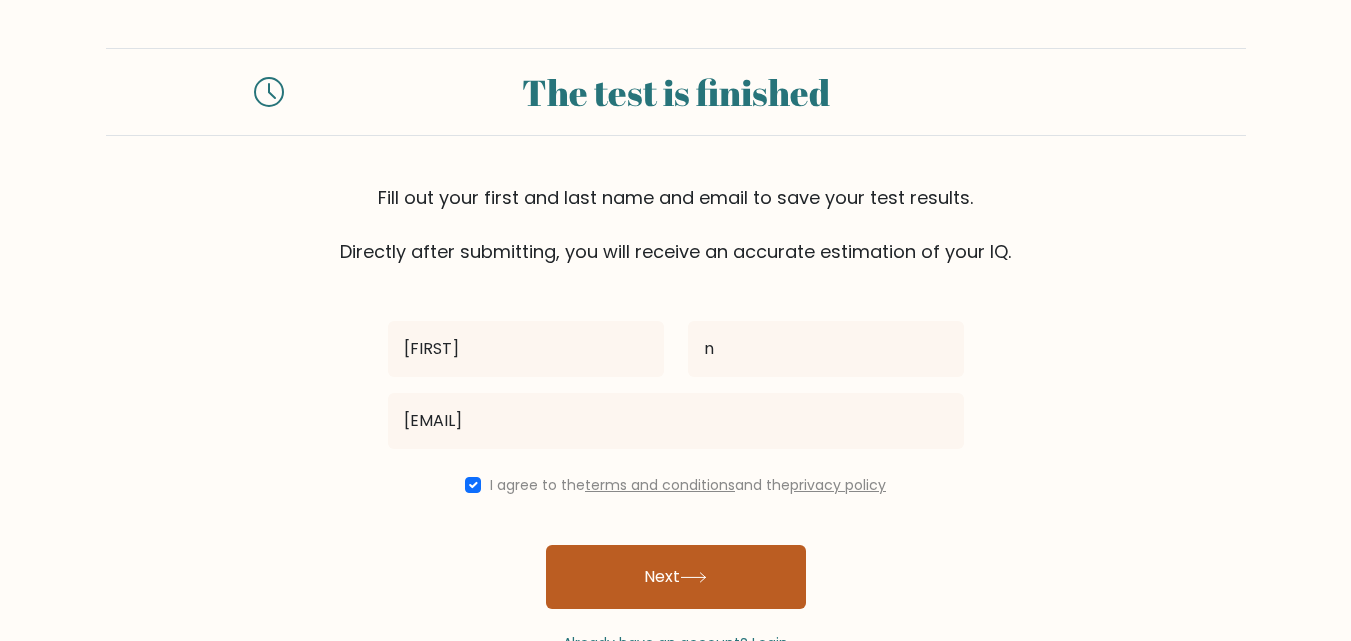 click on "Next" at bounding box center [676, 577] 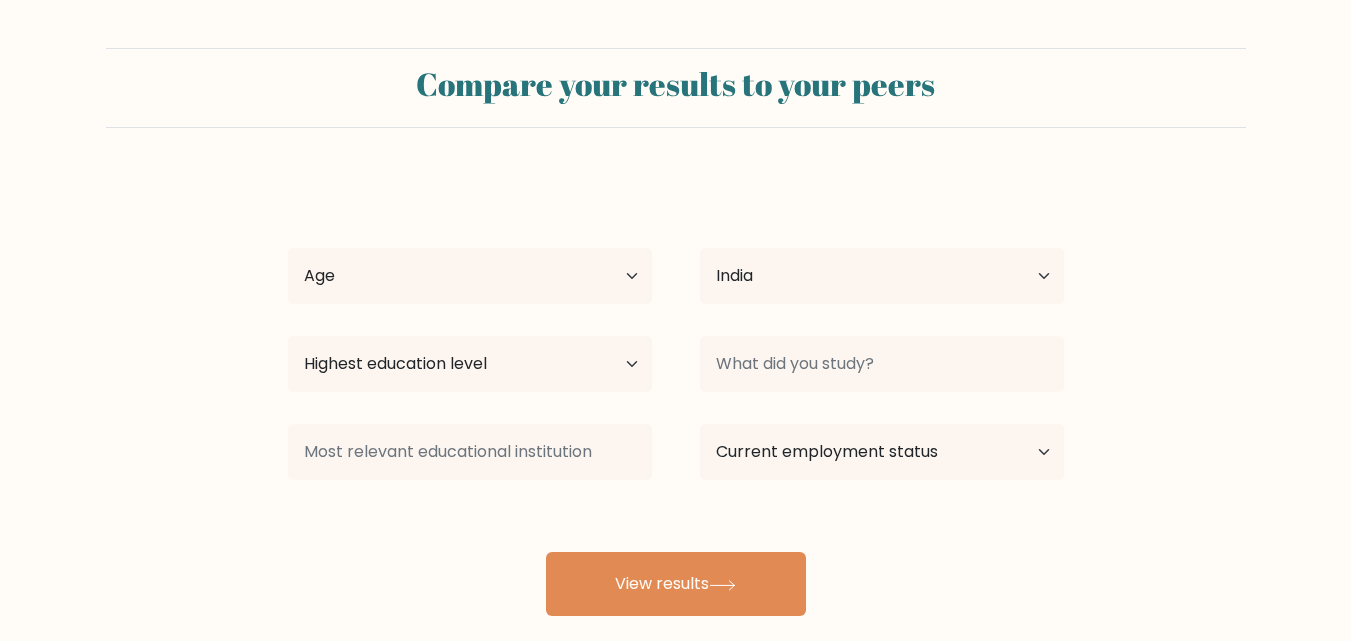scroll, scrollTop: 0, scrollLeft: 0, axis: both 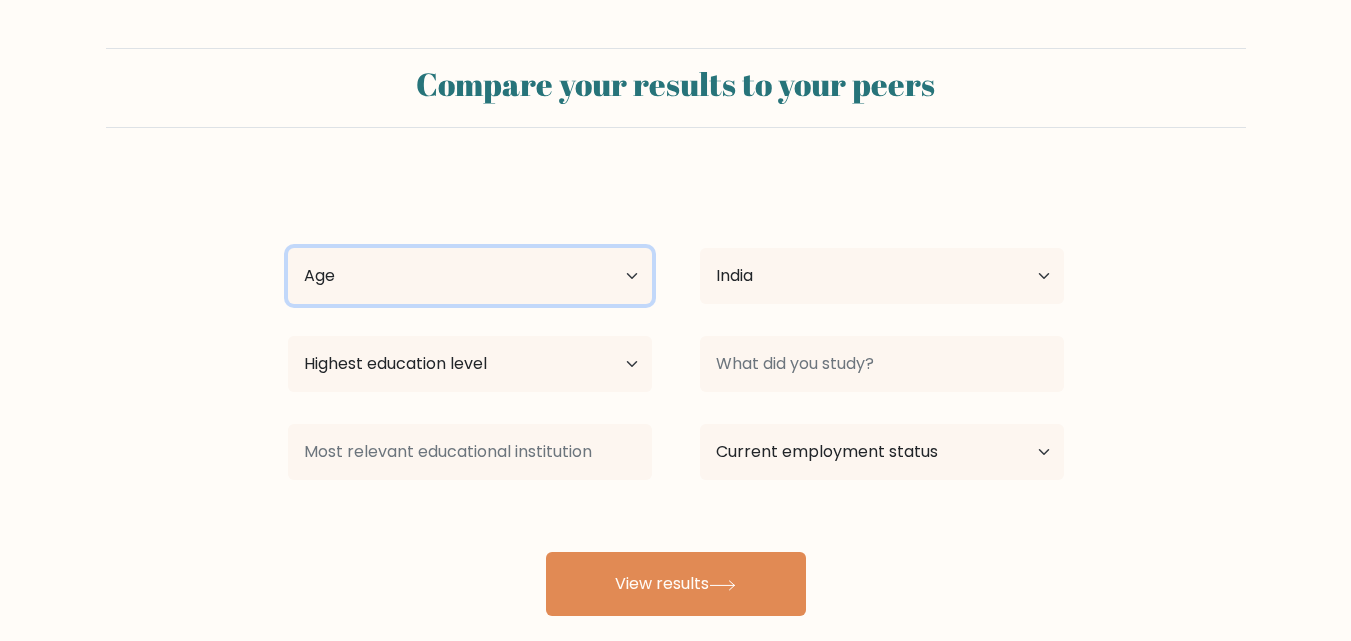 click on "Age
Under 18 years old
18-24 years old
25-34 years old
35-44 years old
45-54 years old
55-64 years old
65 years old and above" at bounding box center [470, 276] 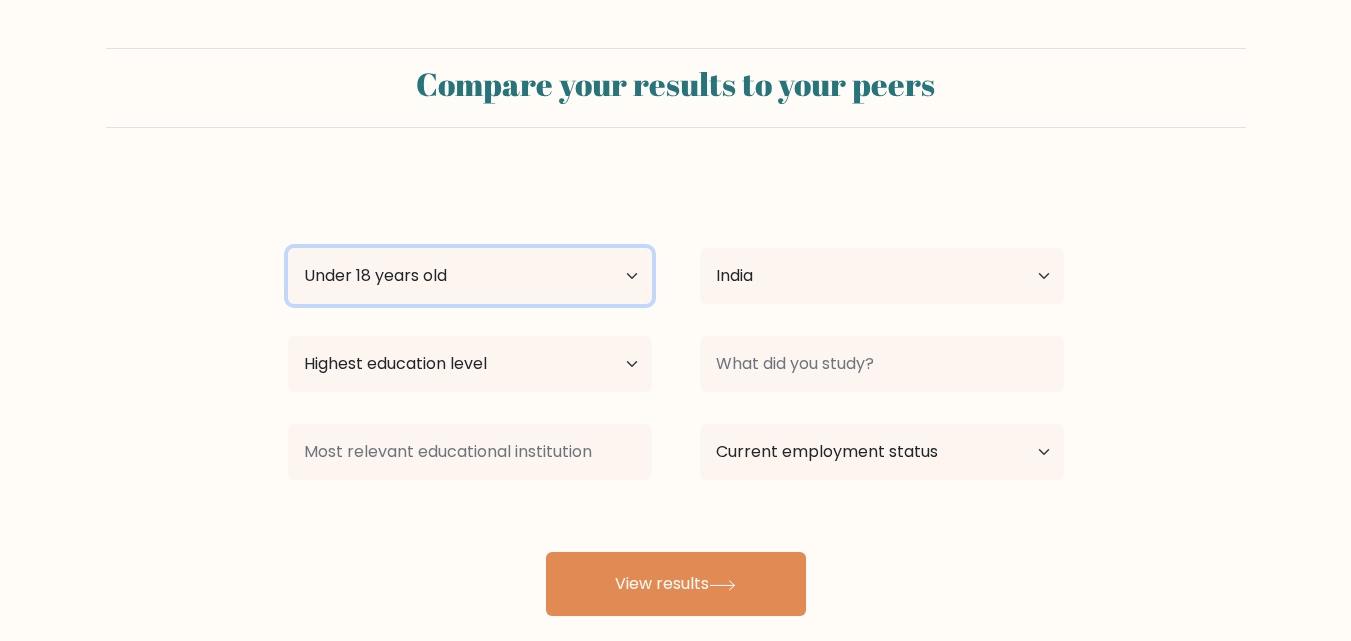 click on "Age
Under 18 years old
18-24 years old
25-34 years old
35-44 years old
45-54 years old
55-64 years old
65 years old and above" at bounding box center (470, 276) 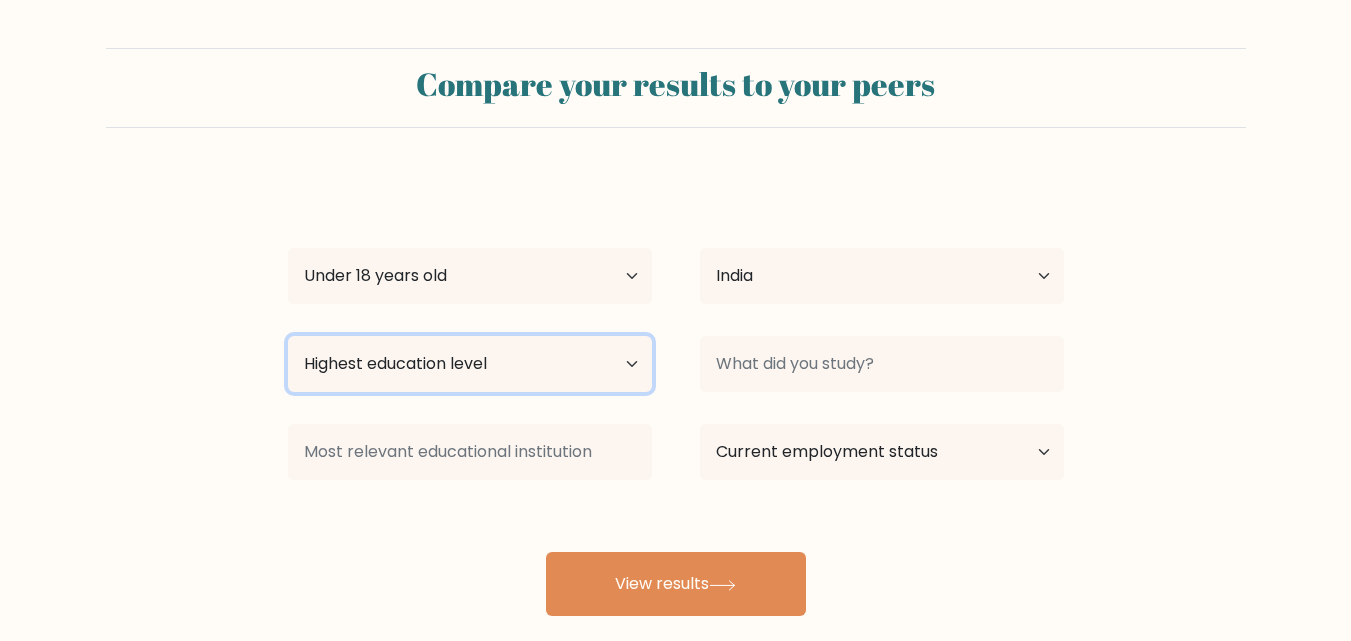 click on "Highest education level
No schooling
Primary
Lower Secondary
Upper Secondary
Occupation Specific
Bachelor's degree
Master's degree
Doctoral degree" at bounding box center [470, 364] 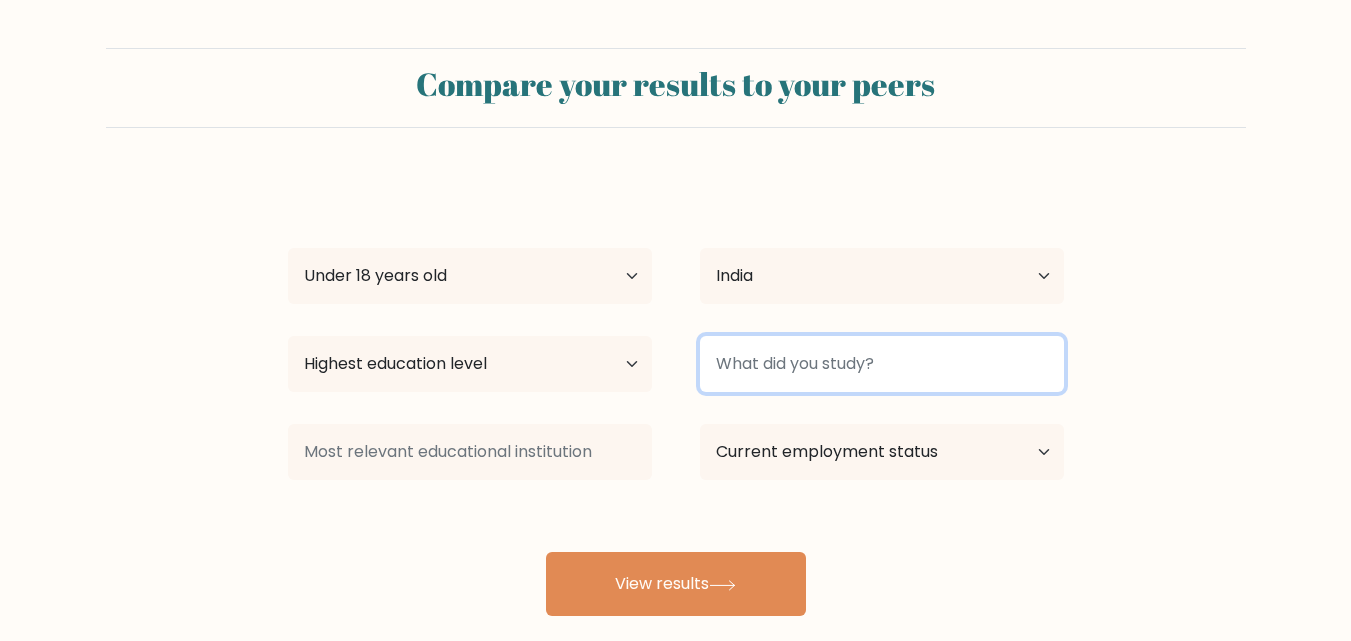 click at bounding box center (882, 364) 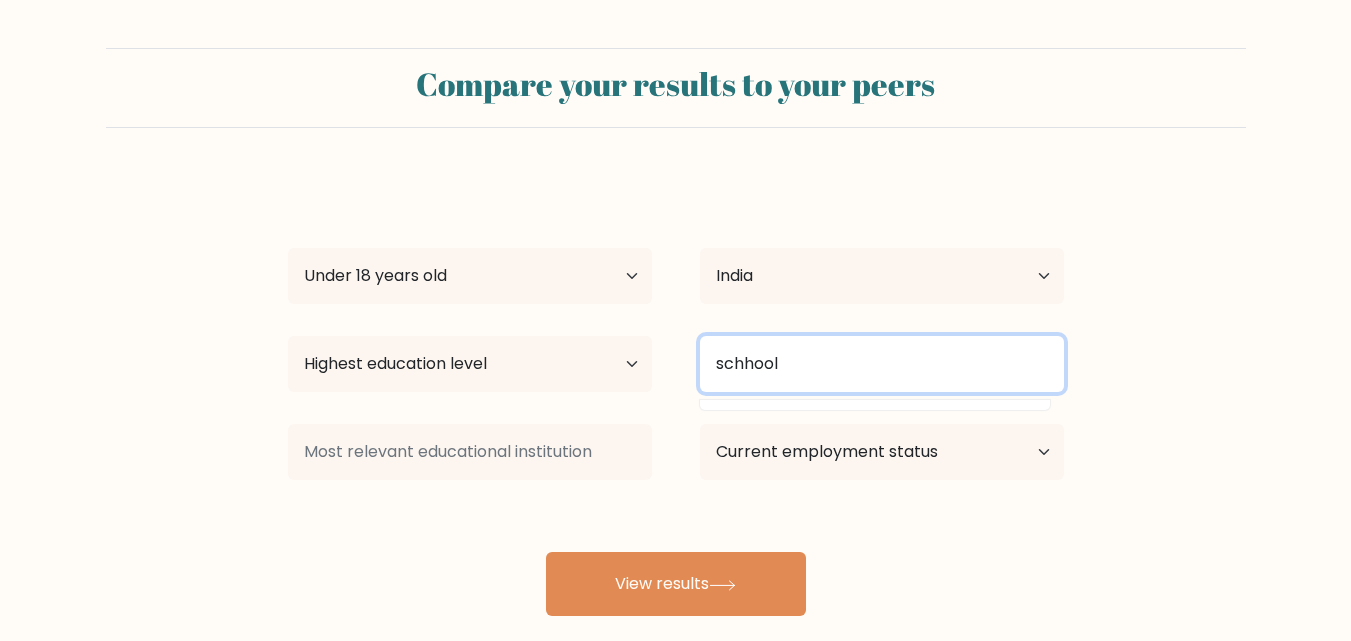 type on "schhool" 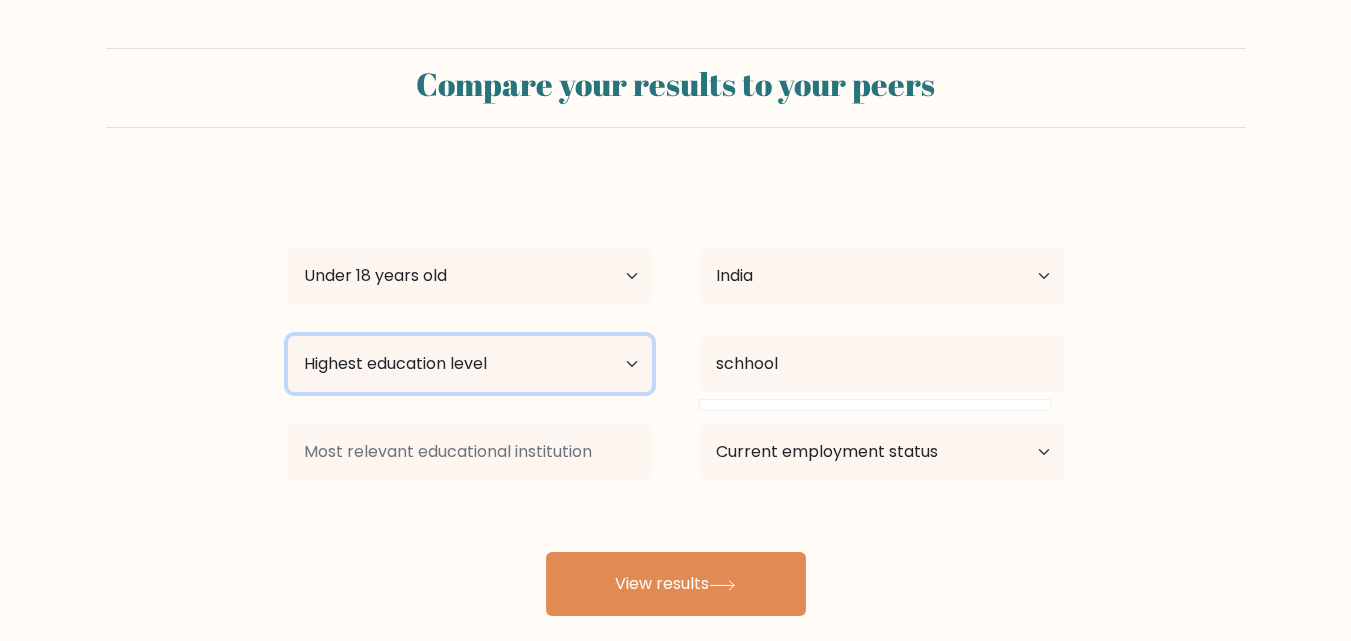 click on "Highest education level
No schooling
Primary
Lower Secondary
Upper Secondary
Occupation Specific
Bachelor's degree
Master's degree
Doctoral degree" at bounding box center [470, 364] 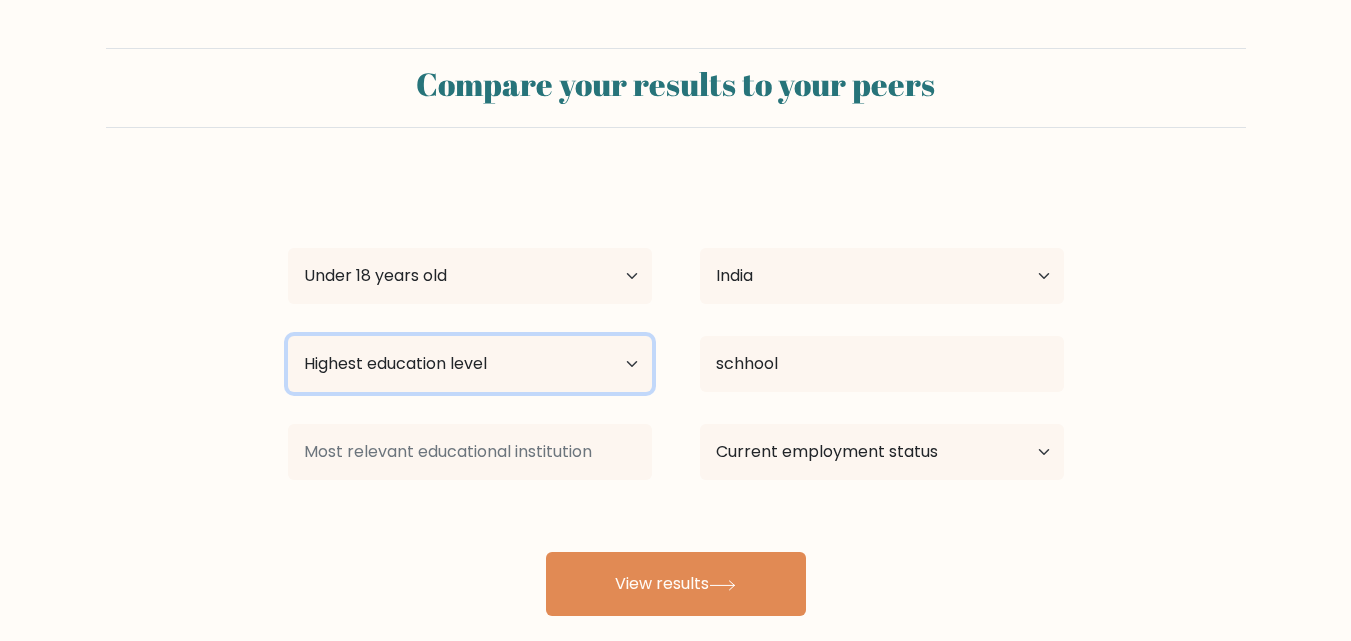 select on "lower_secondary" 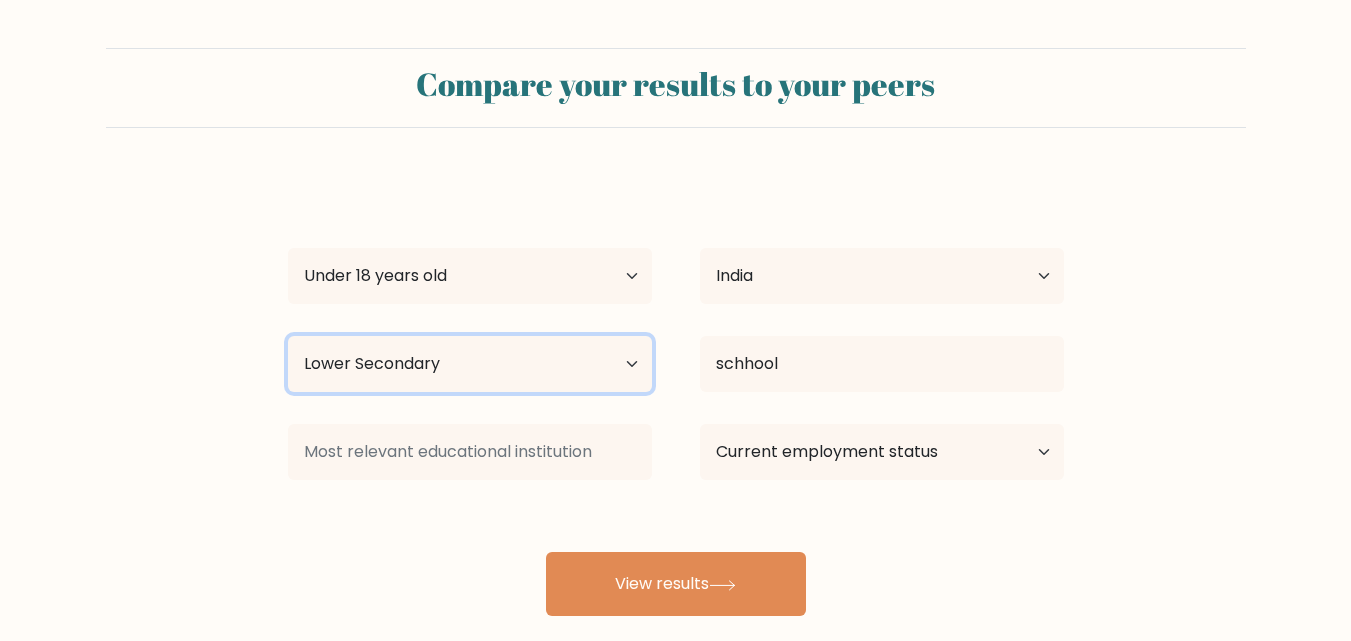 click on "Highest education level
No schooling
Primary
Lower Secondary
Upper Secondary
Occupation Specific
Bachelor's degree
Master's degree
Doctoral degree" at bounding box center (470, 364) 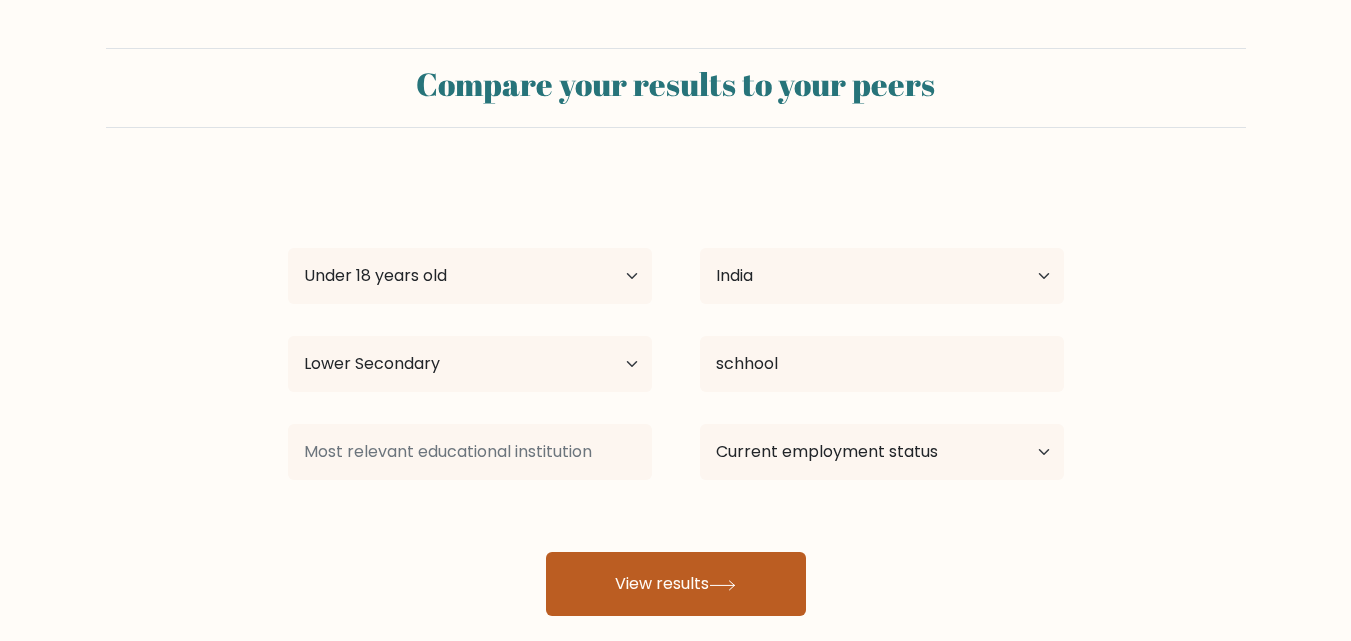 click on "View results" at bounding box center (676, 584) 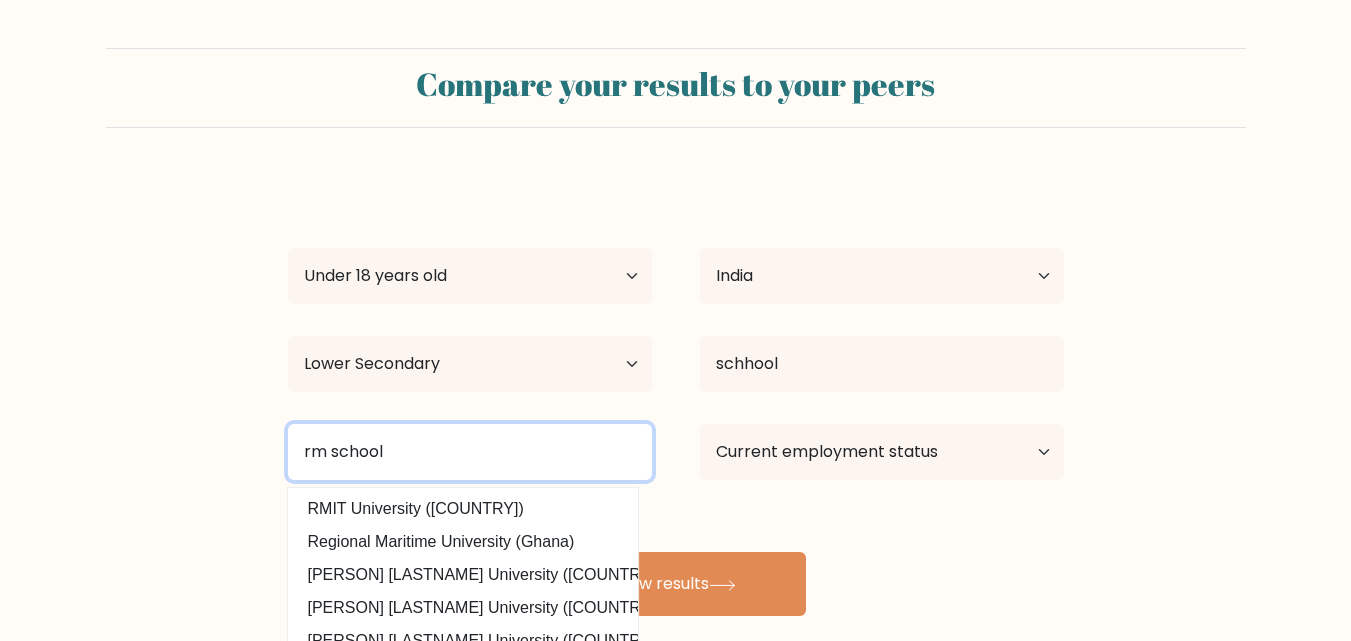 type on "rm school" 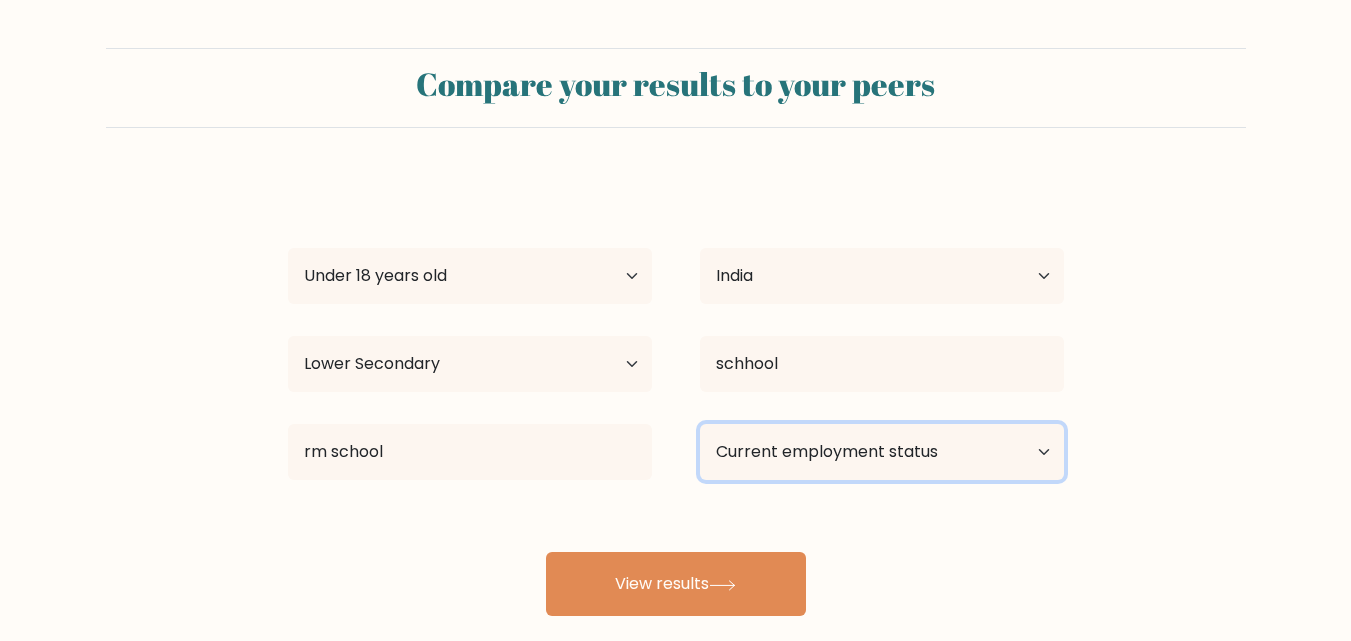 click on "Current employment status
Employed
Student
Retired
Other / prefer not to answer" at bounding box center [882, 452] 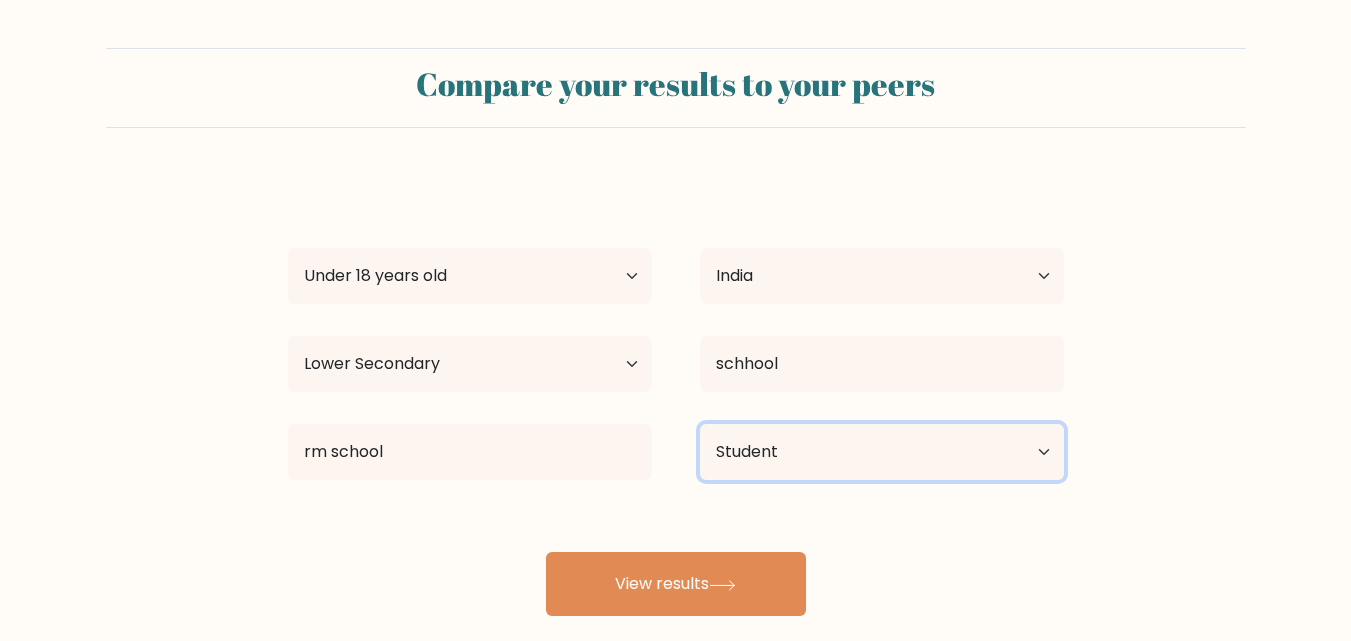 click on "Current employment status
Employed
Student
Retired
Other / prefer not to answer" at bounding box center (882, 452) 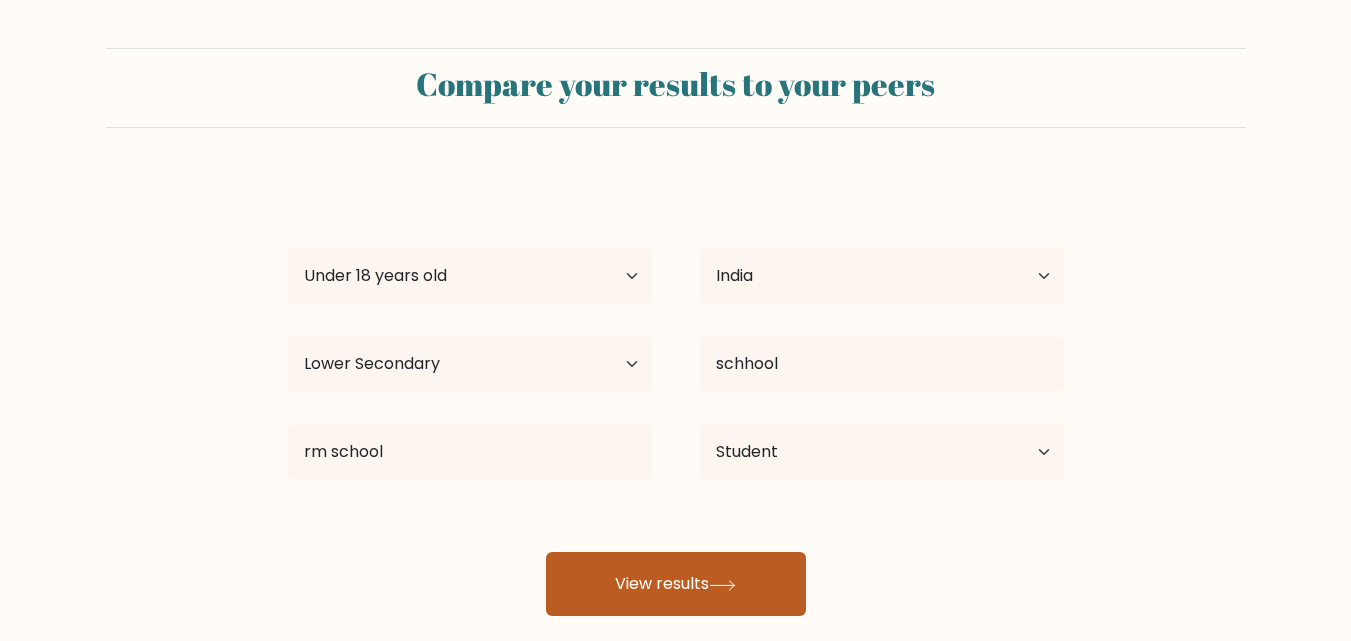click on "View results" at bounding box center (676, 584) 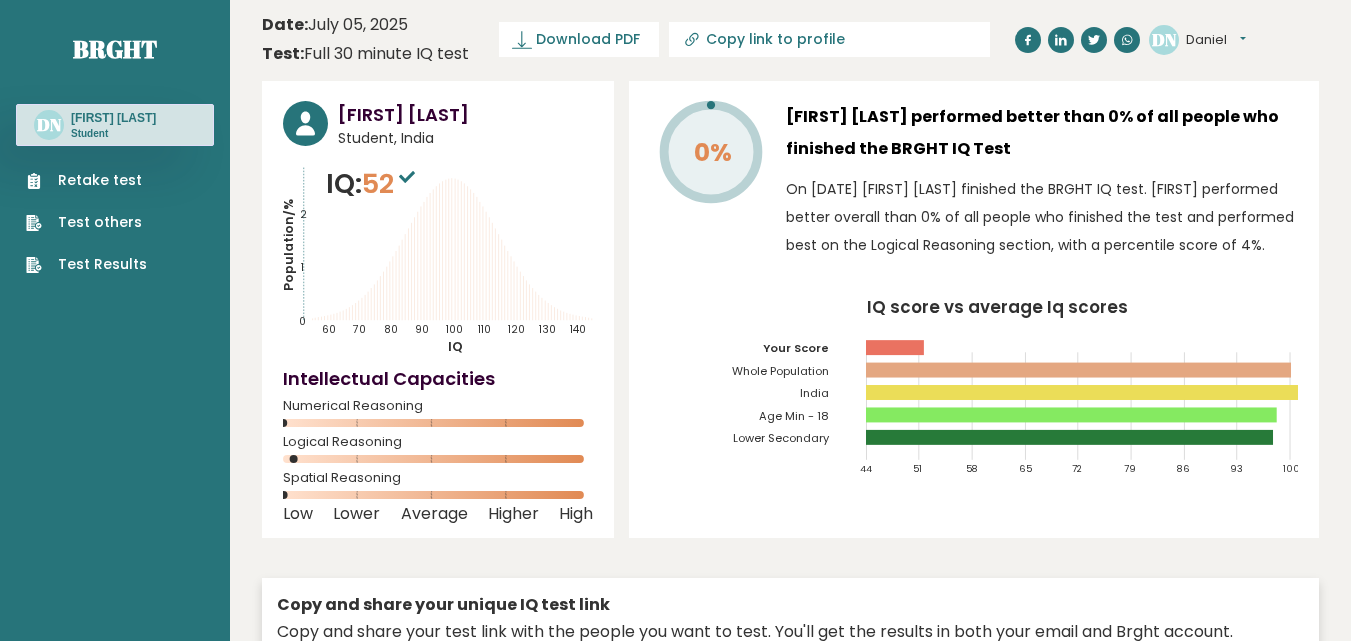 scroll, scrollTop: 0, scrollLeft: 0, axis: both 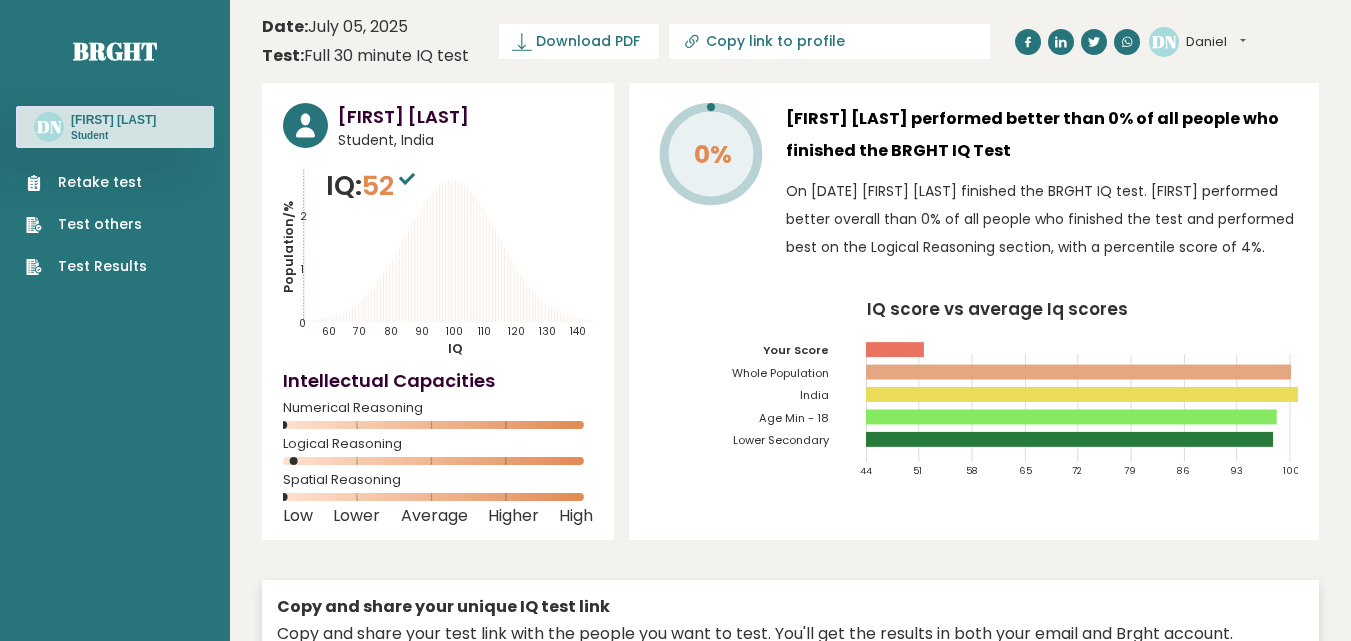 click on "Retake test" at bounding box center (86, 182) 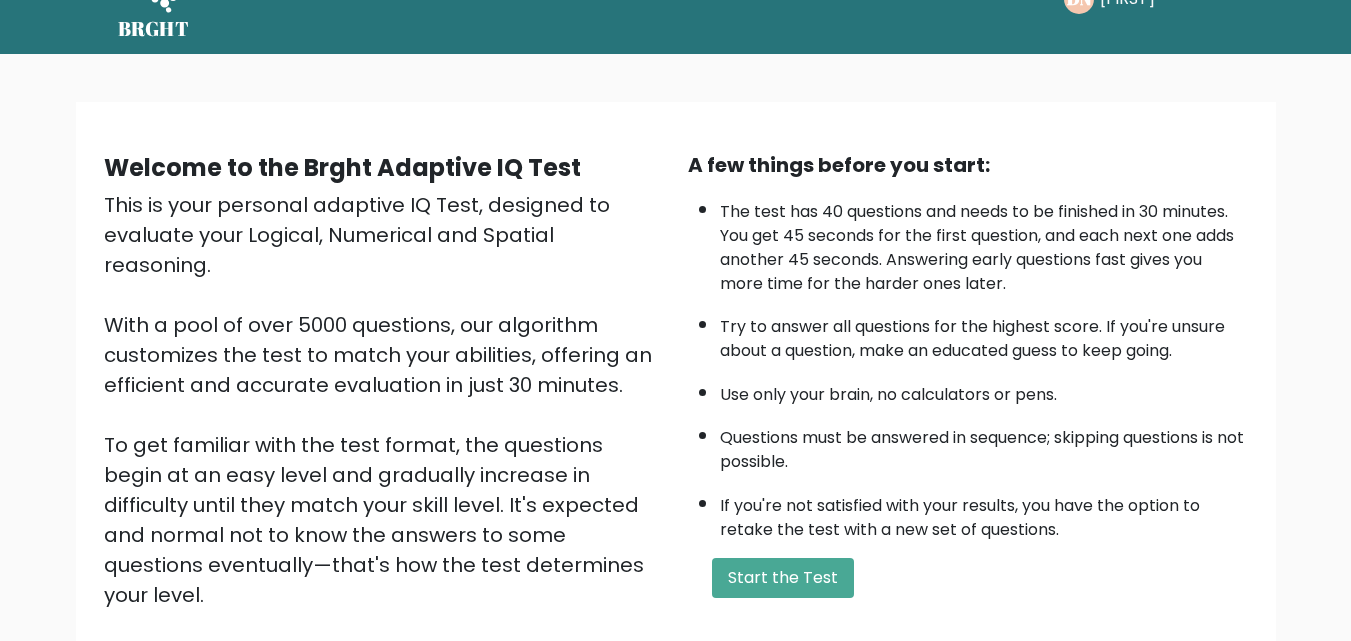 scroll, scrollTop: 133, scrollLeft: 0, axis: vertical 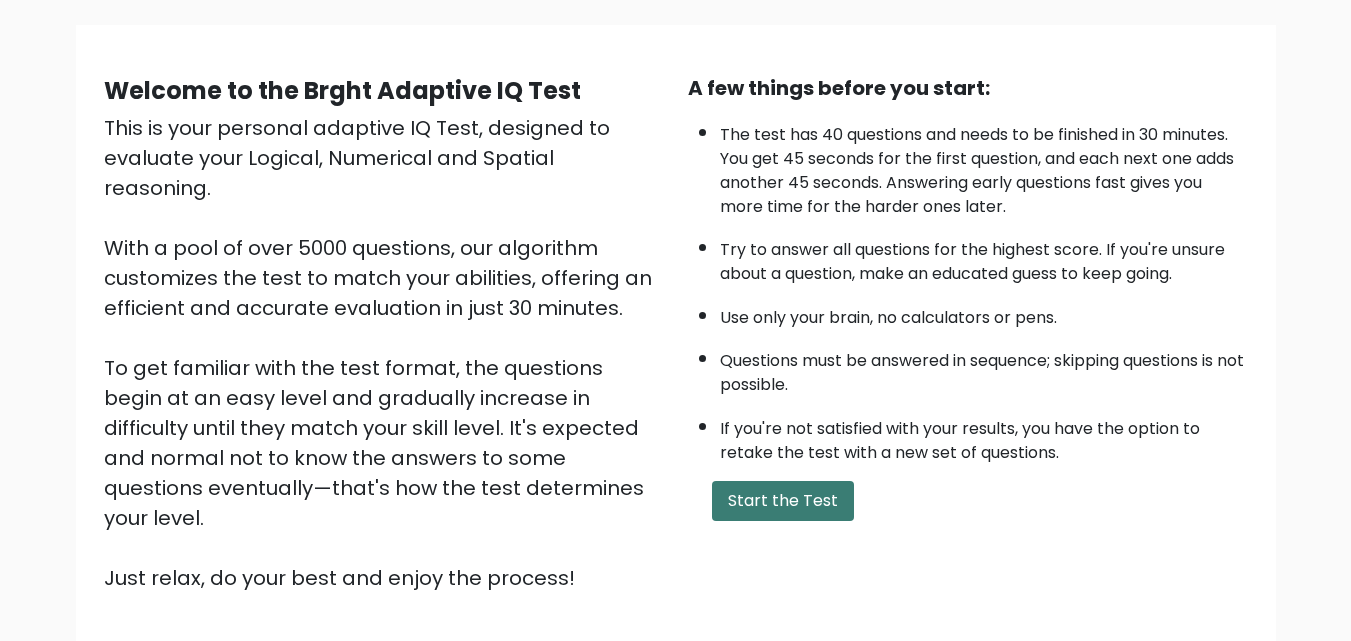 click on "Start the Test" at bounding box center [783, 501] 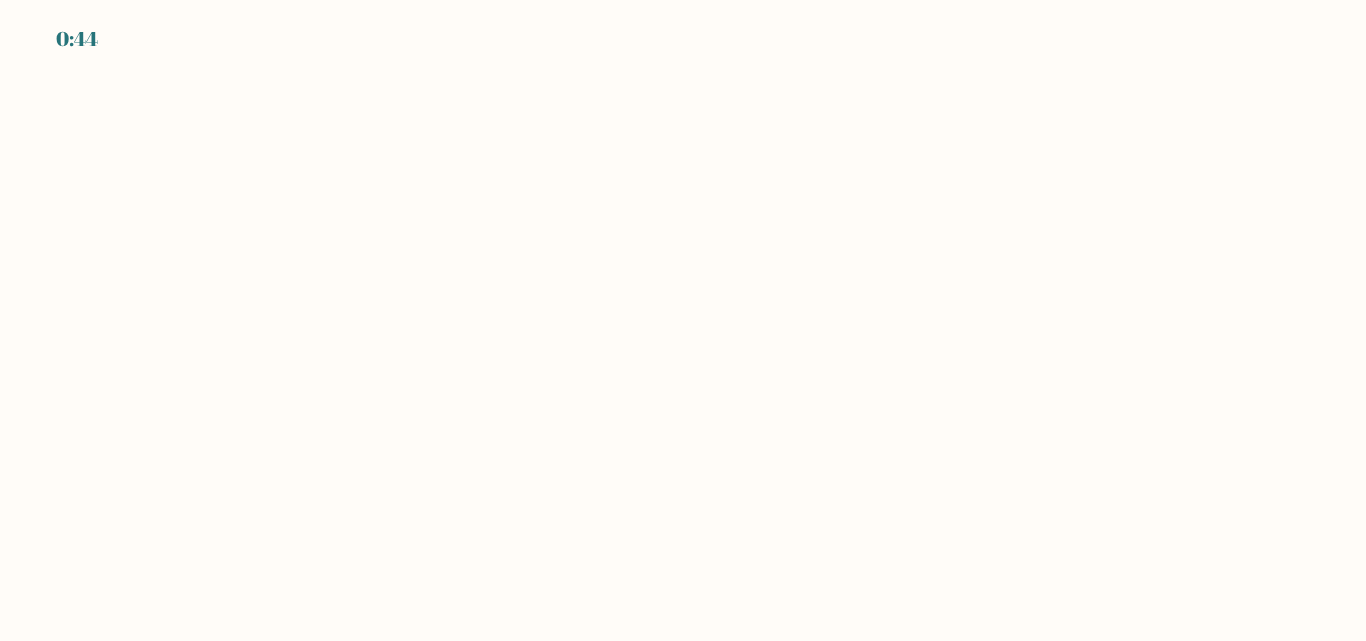 scroll, scrollTop: 0, scrollLeft: 0, axis: both 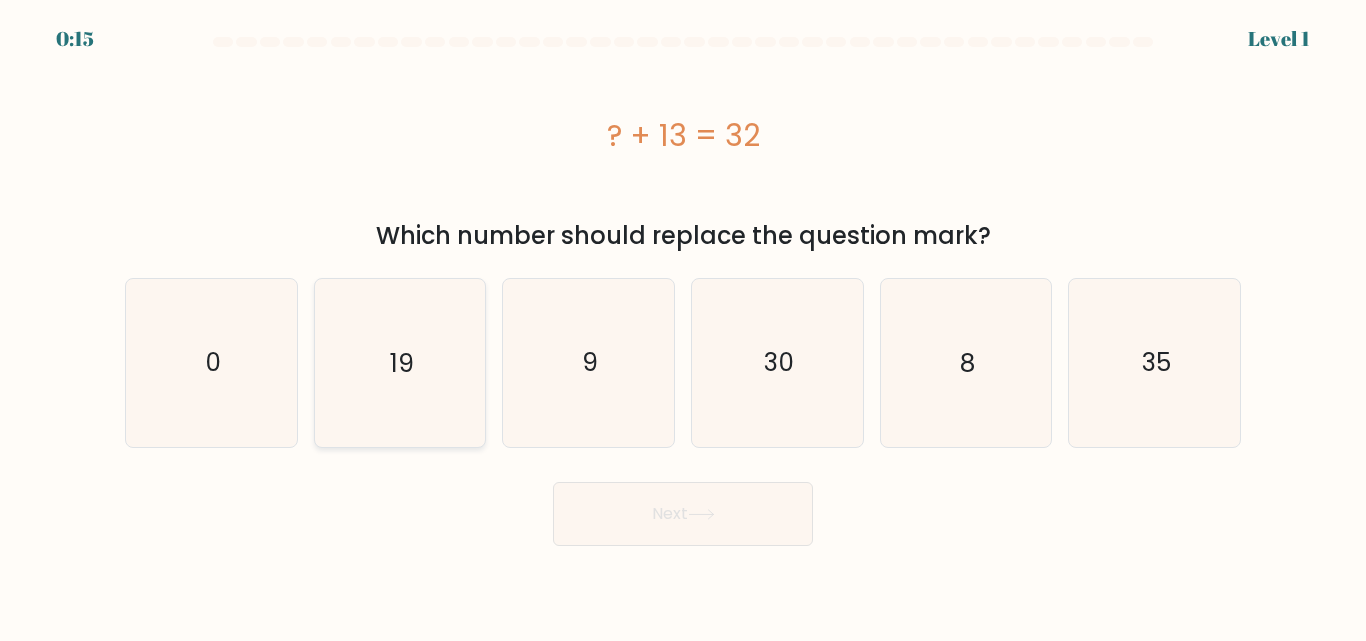 drag, startPoint x: 367, startPoint y: 386, endPoint x: 565, endPoint y: 472, distance: 215.87033 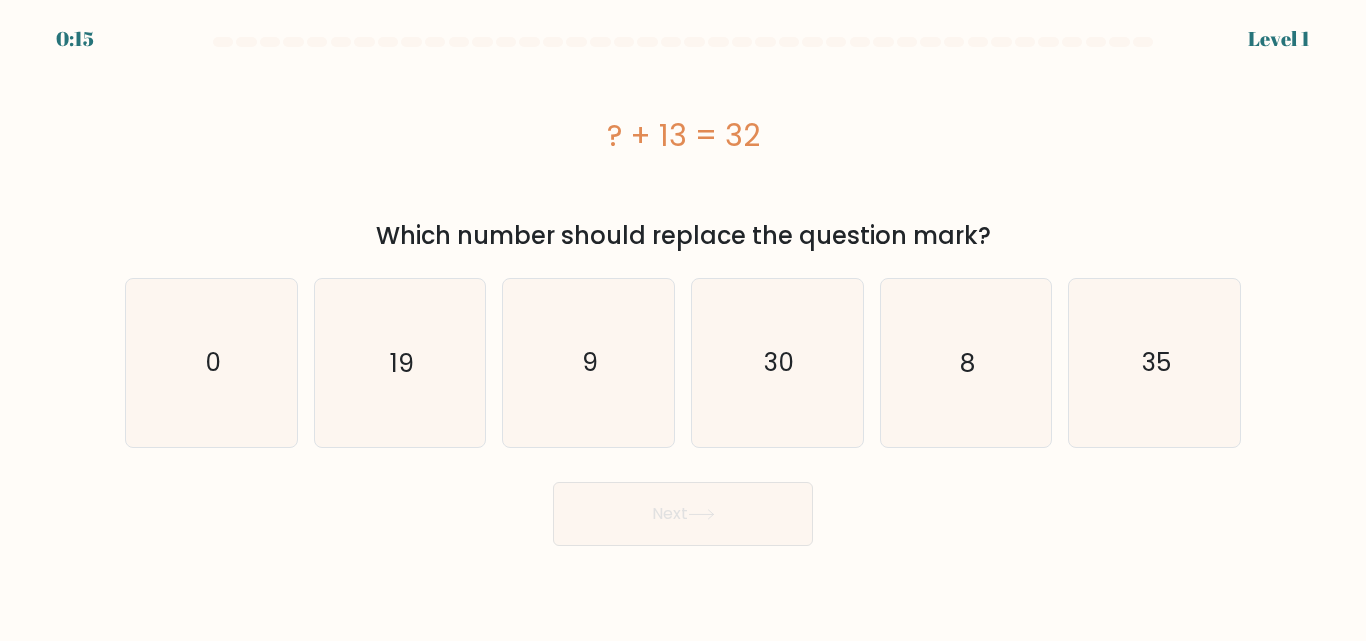 click on "19" at bounding box center [399, 362] 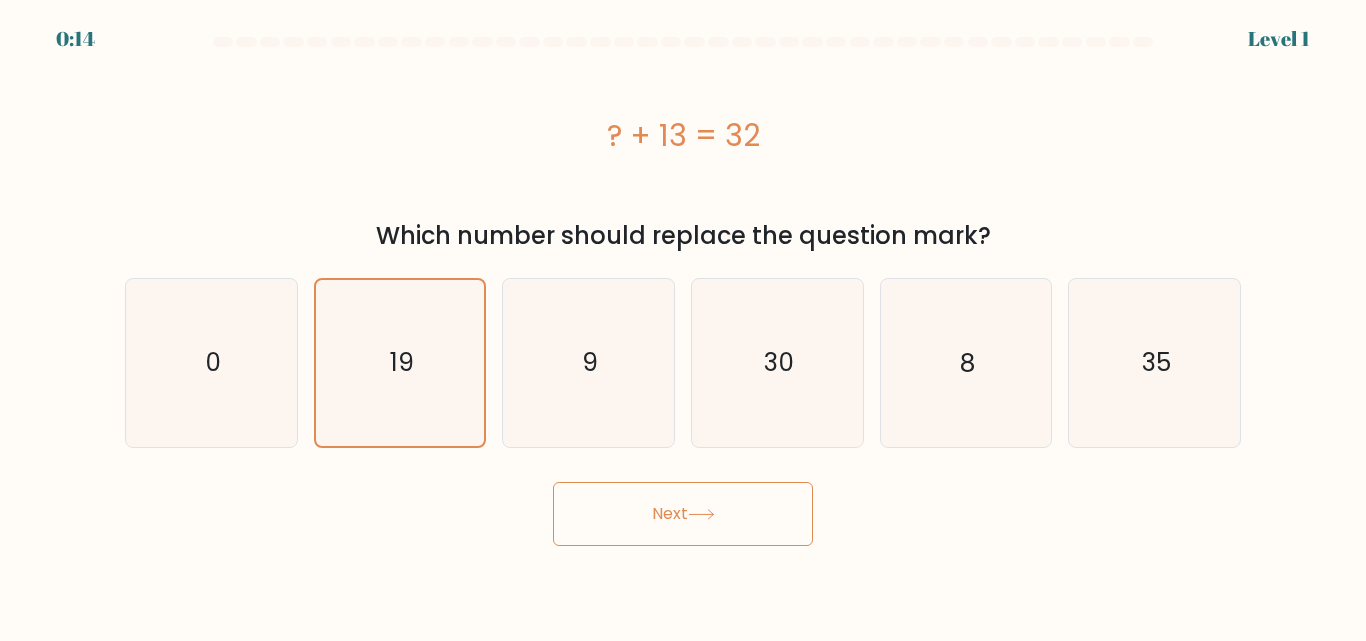 click on "Next" at bounding box center (683, 514) 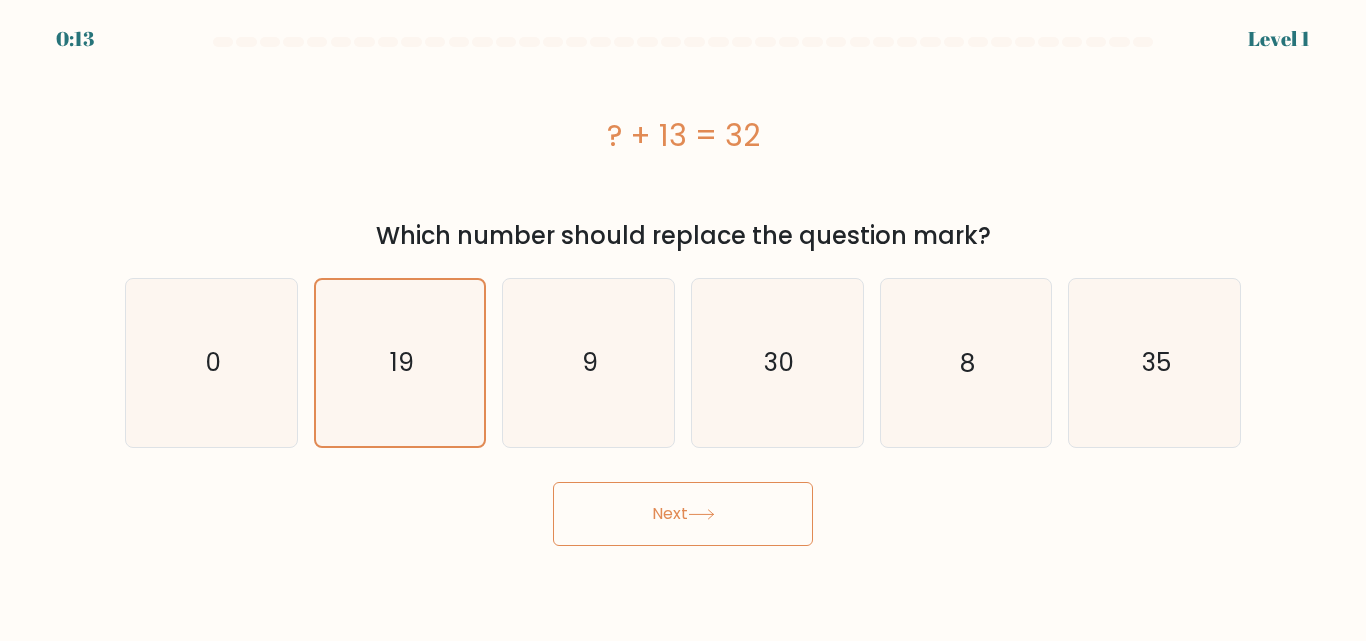 click on "Next" at bounding box center [683, 514] 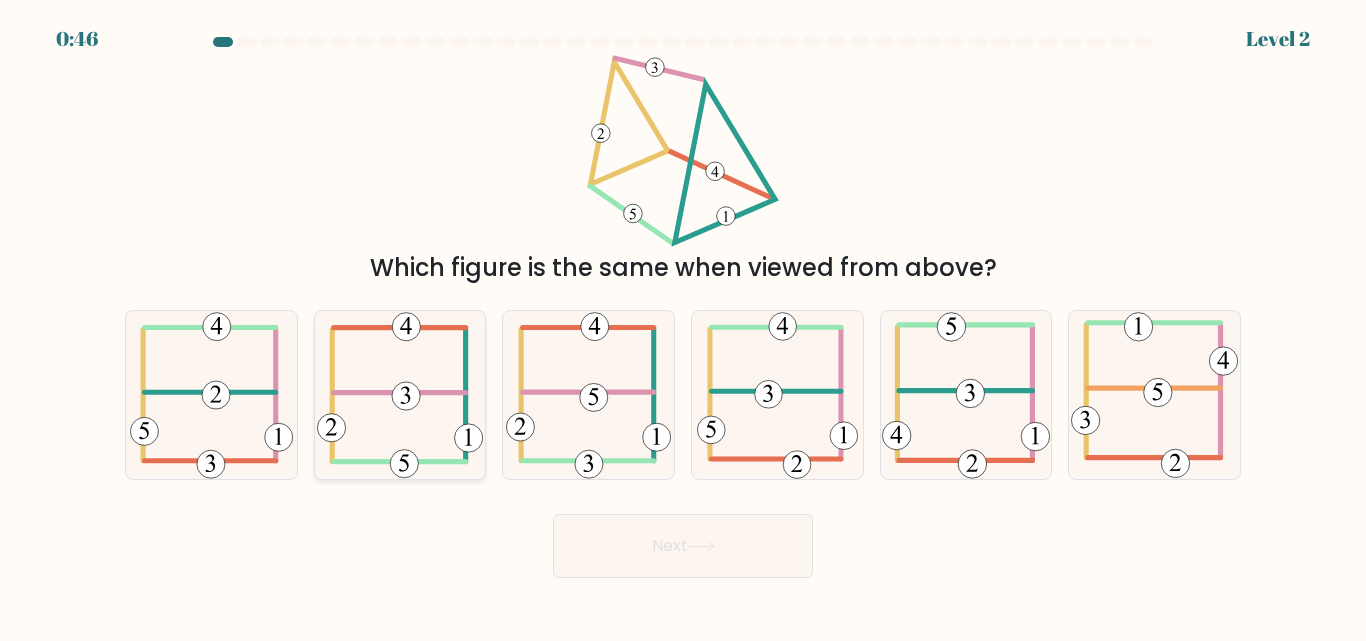 click at bounding box center (400, 394) 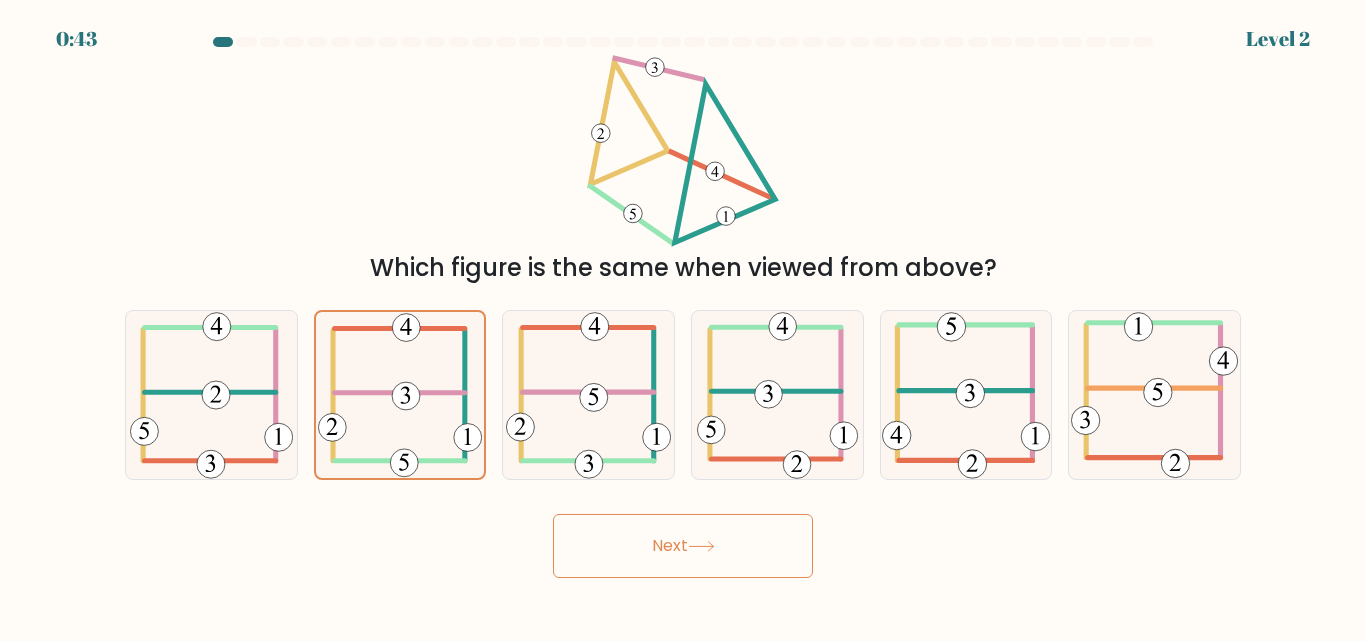click on "Next" at bounding box center [683, 546] 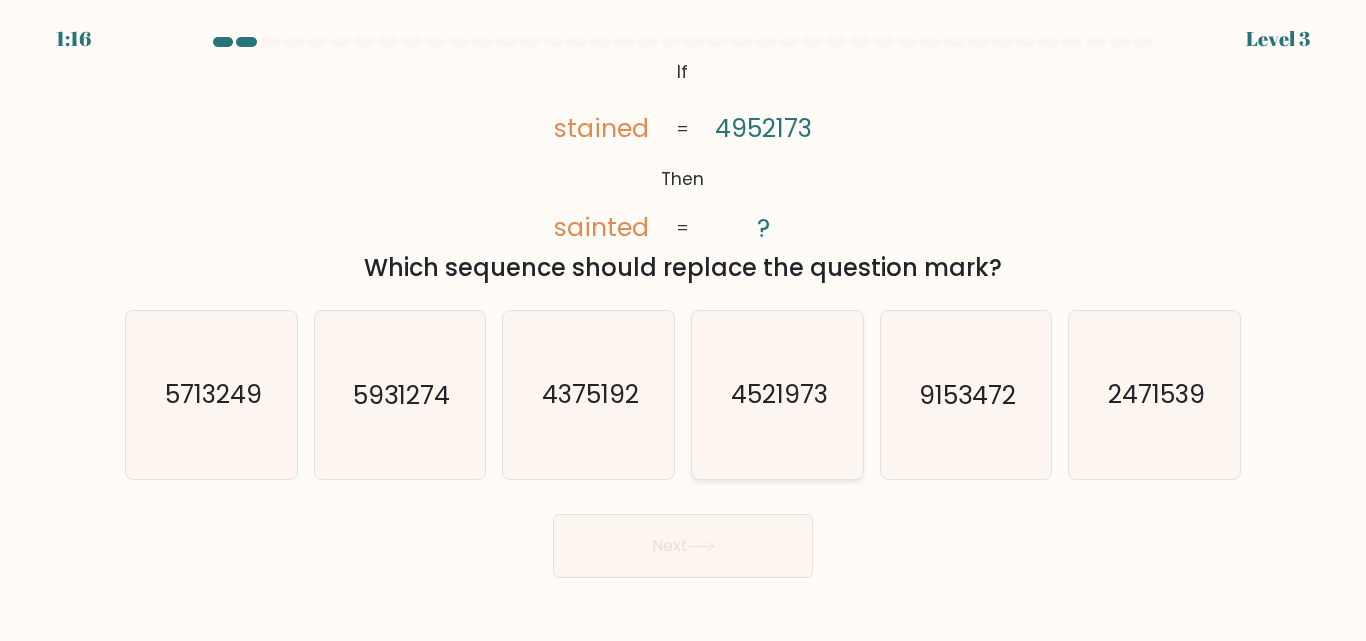 click on "4521973" at bounding box center [778, 395] 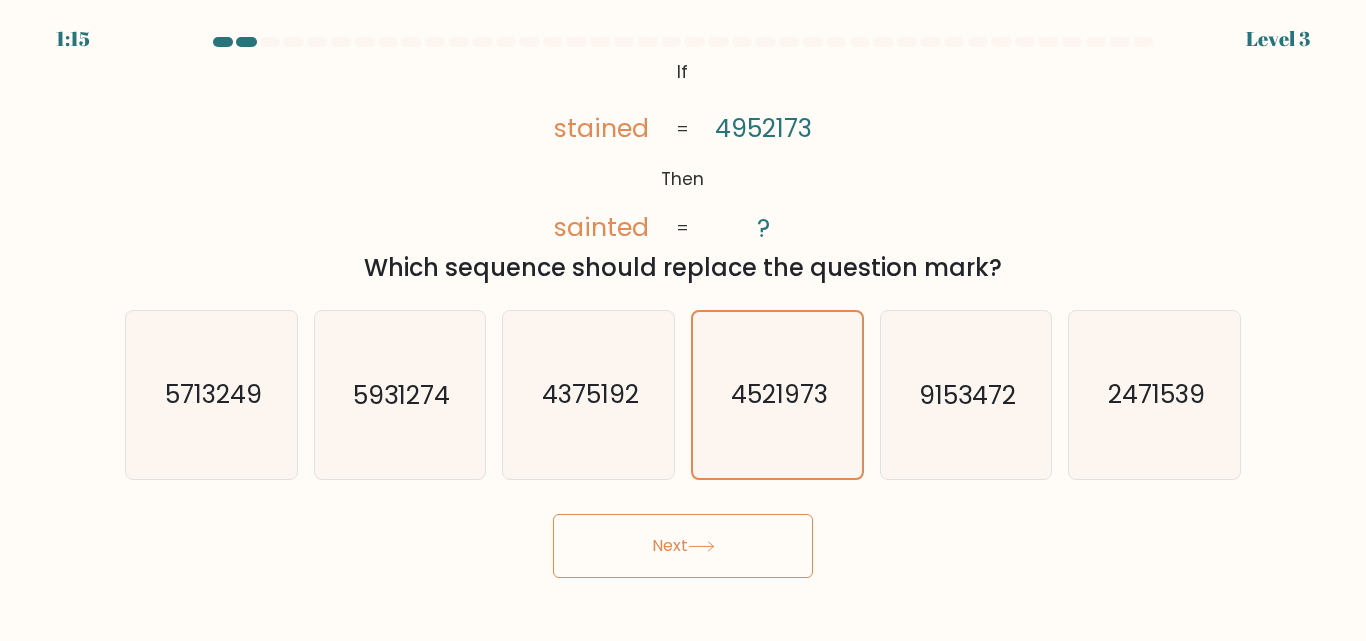 click on "Next" at bounding box center [683, 546] 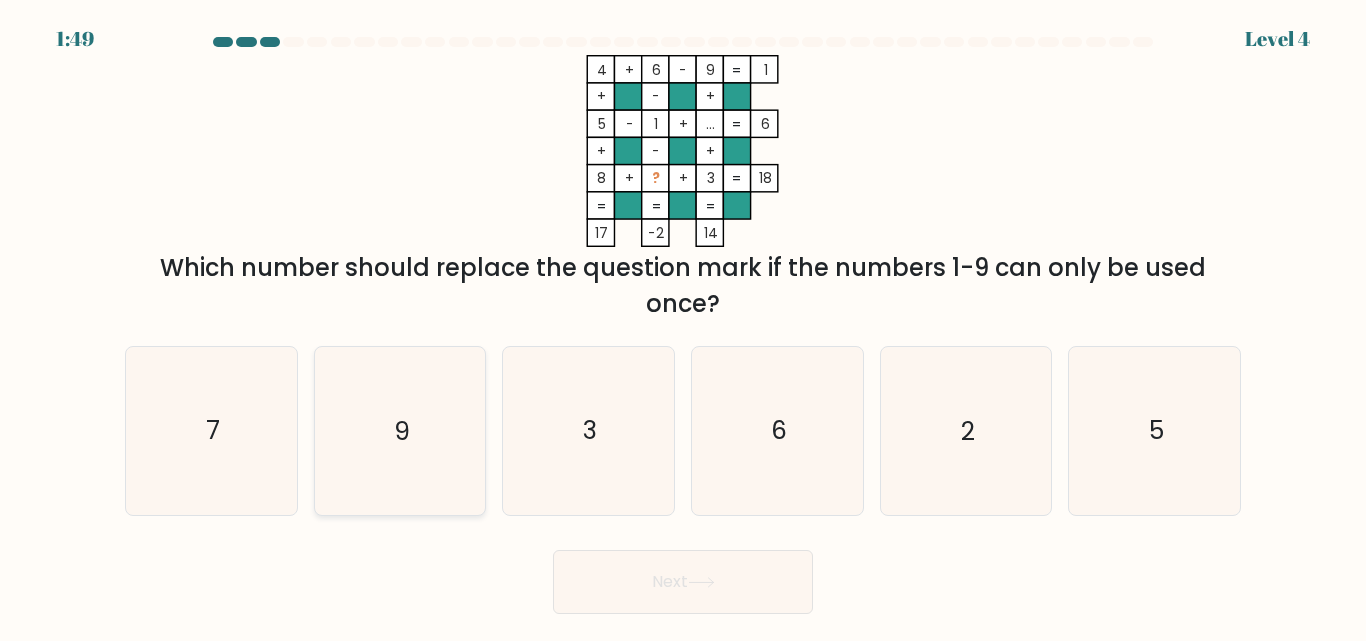 drag, startPoint x: 176, startPoint y: 427, endPoint x: 334, endPoint y: 431, distance: 158.05063 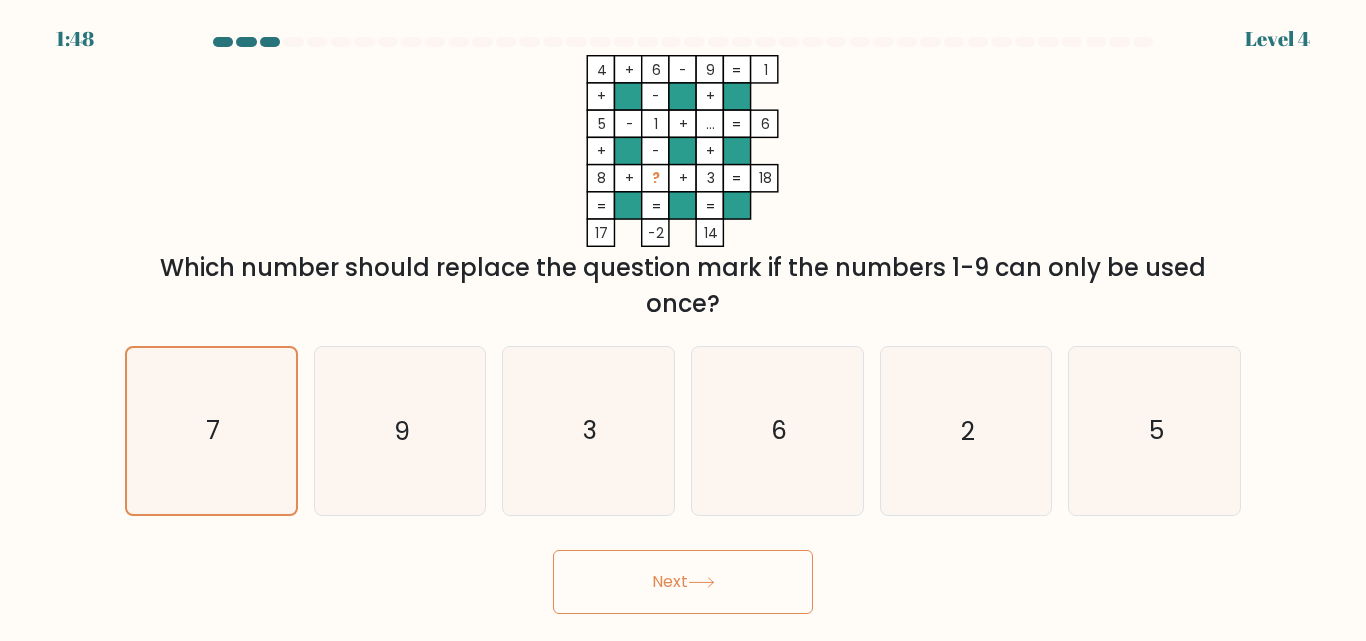 click on "Next" at bounding box center (683, 582) 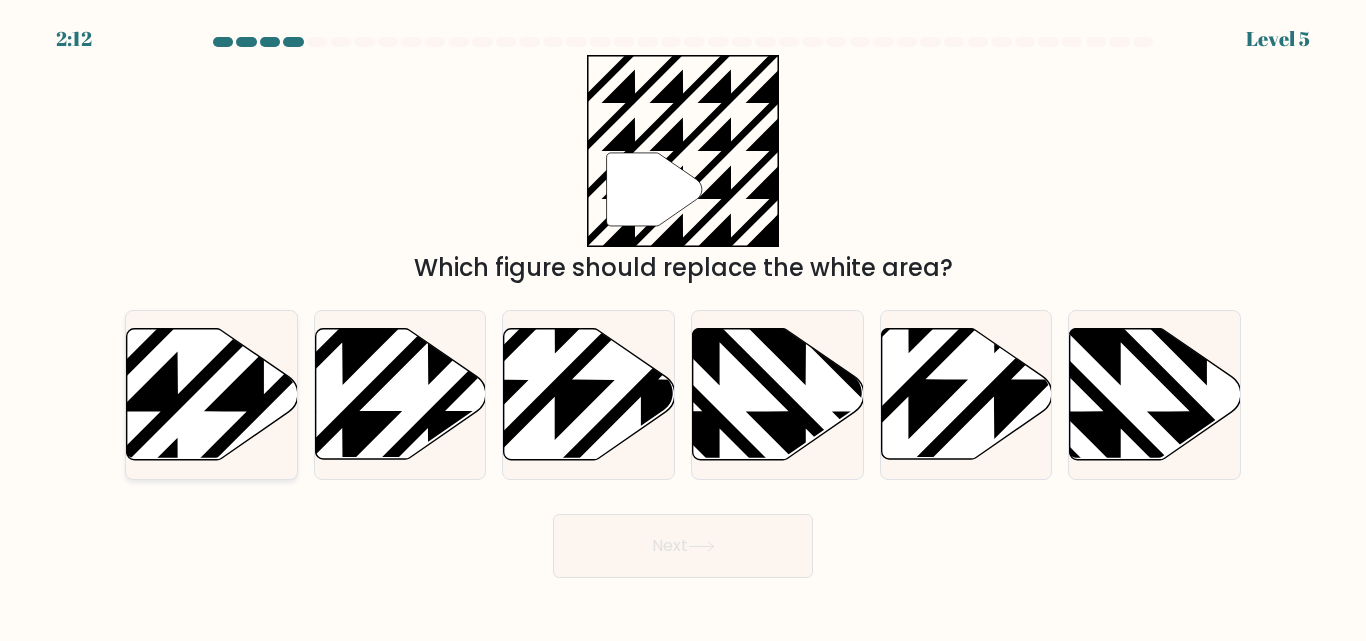 click at bounding box center [212, 394] 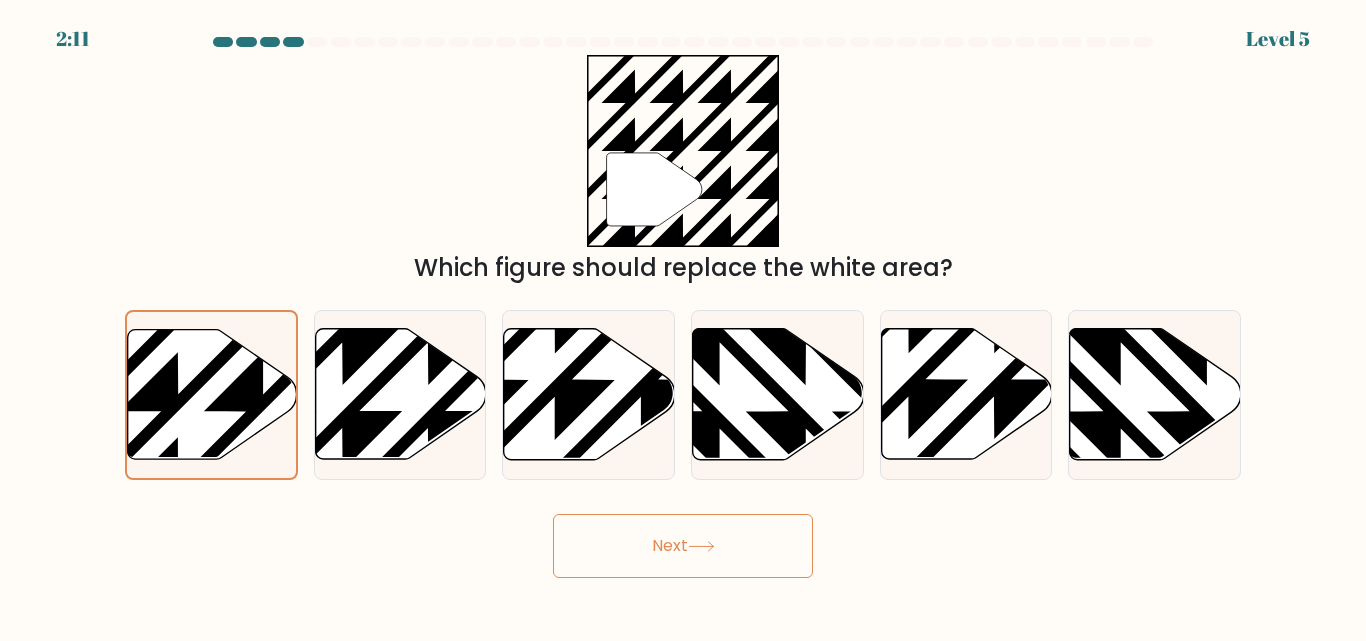 click on "Next" at bounding box center (683, 546) 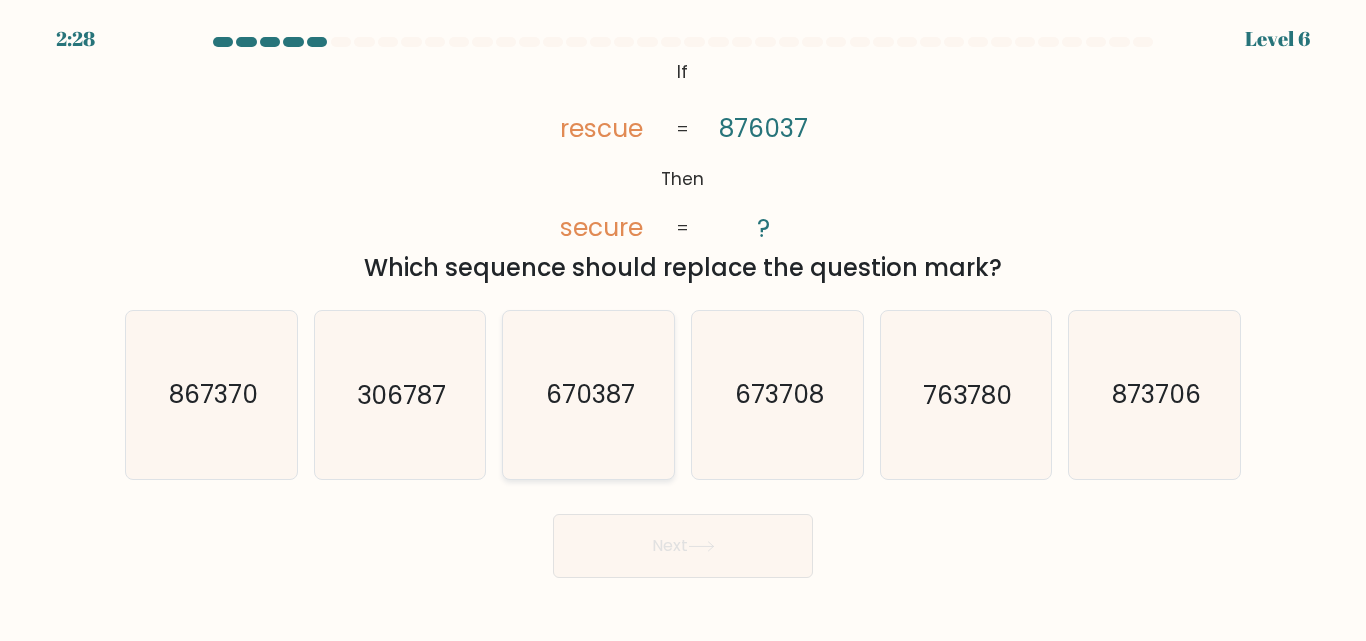 click on "670387" at bounding box center (588, 394) 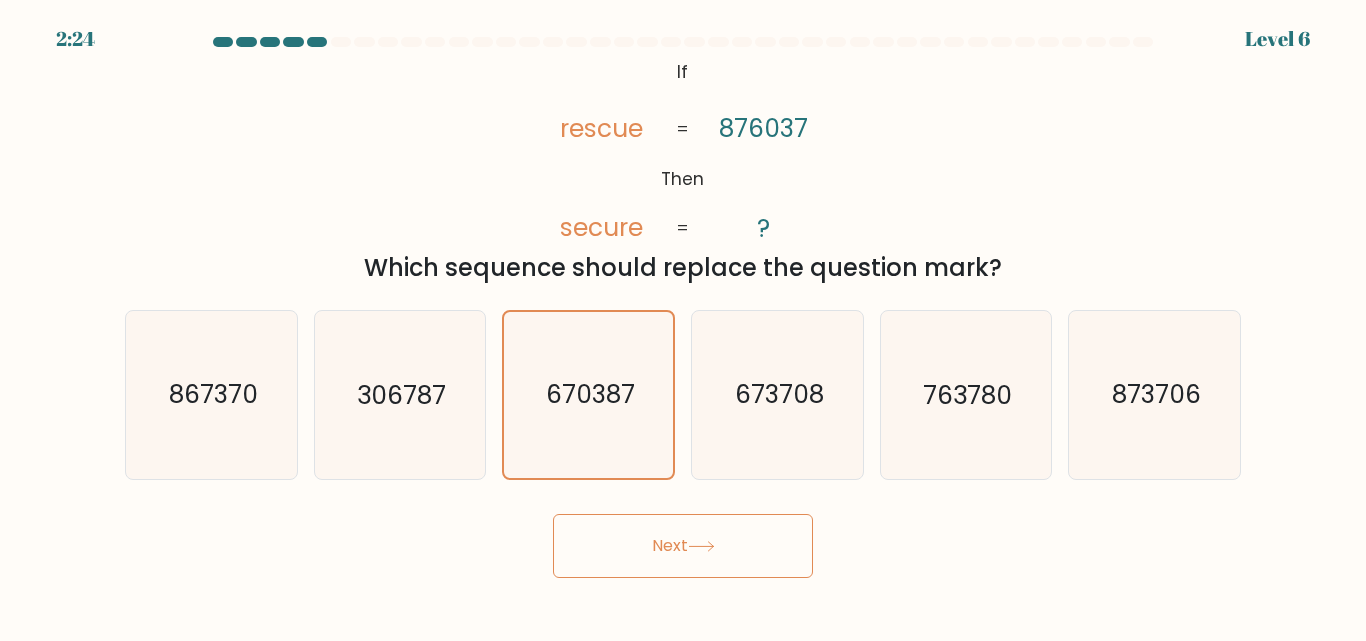 click on "Next" at bounding box center (683, 546) 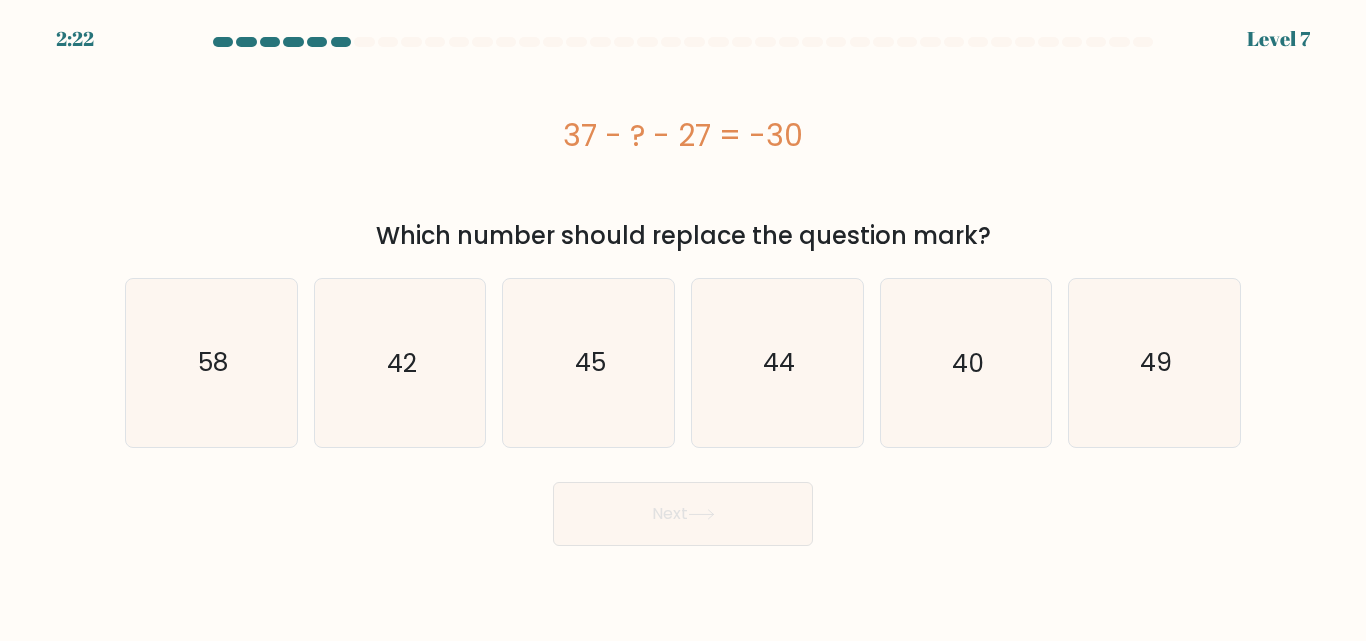 drag, startPoint x: 767, startPoint y: 386, endPoint x: 766, endPoint y: 510, distance: 124.004036 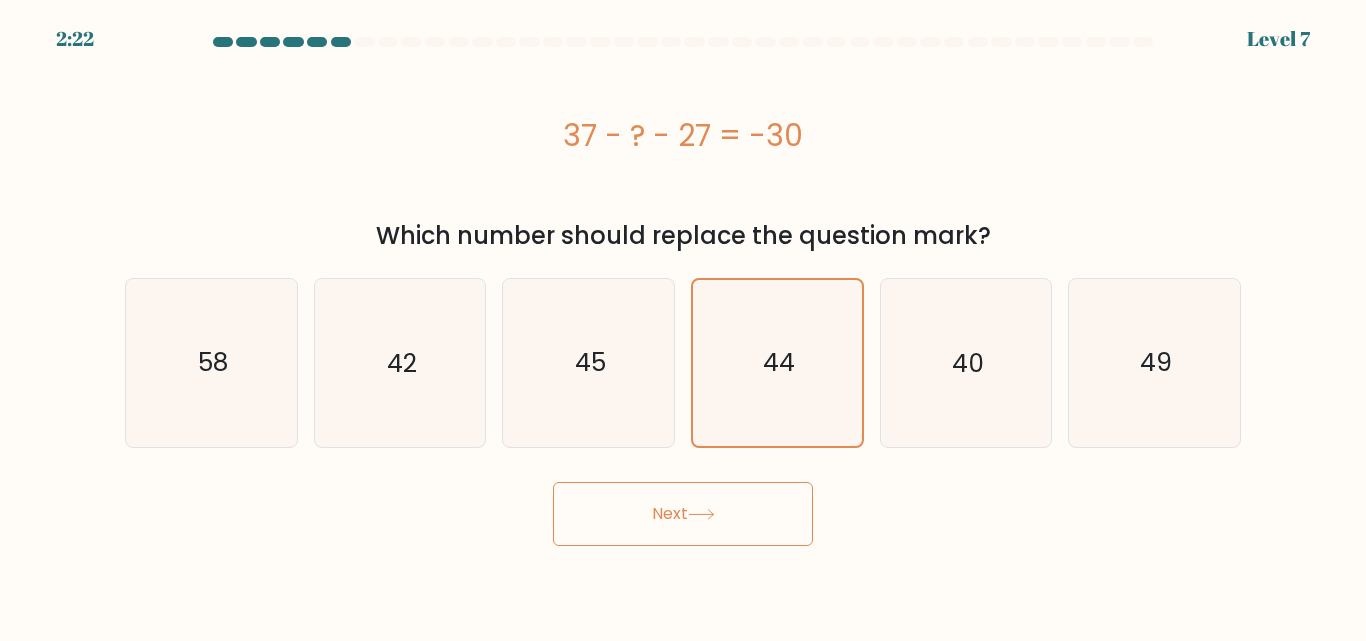 click on "Next" at bounding box center [683, 514] 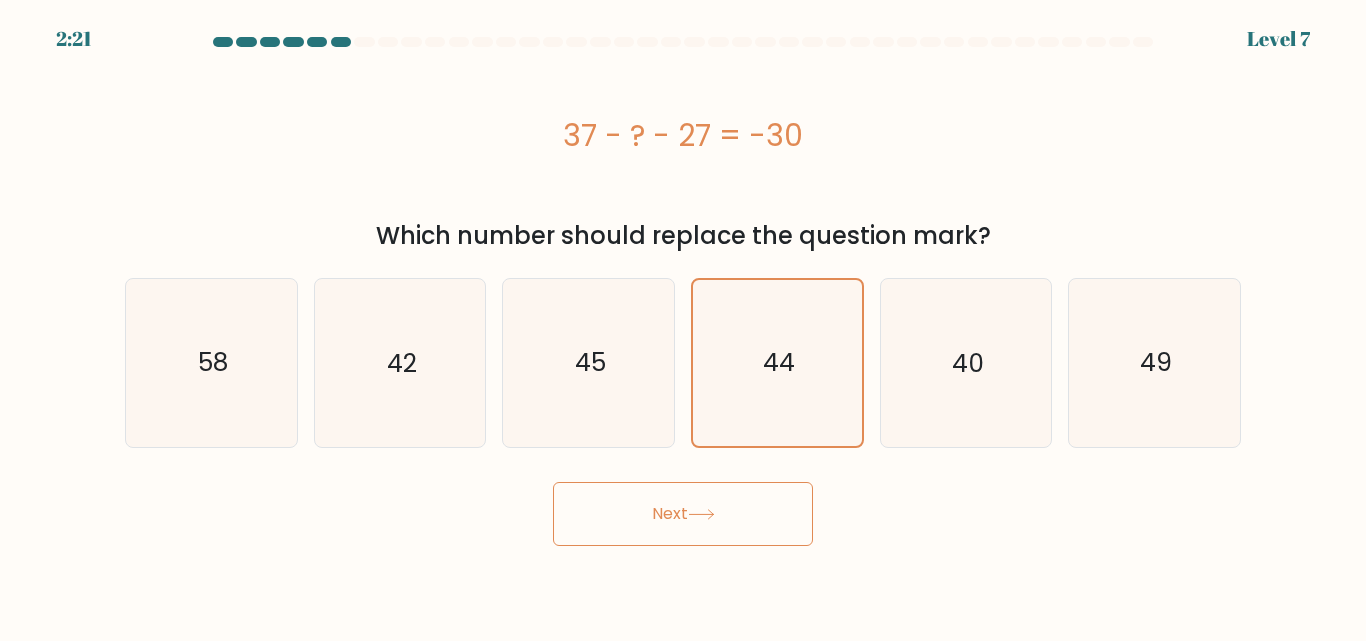 click on "Next" at bounding box center (683, 514) 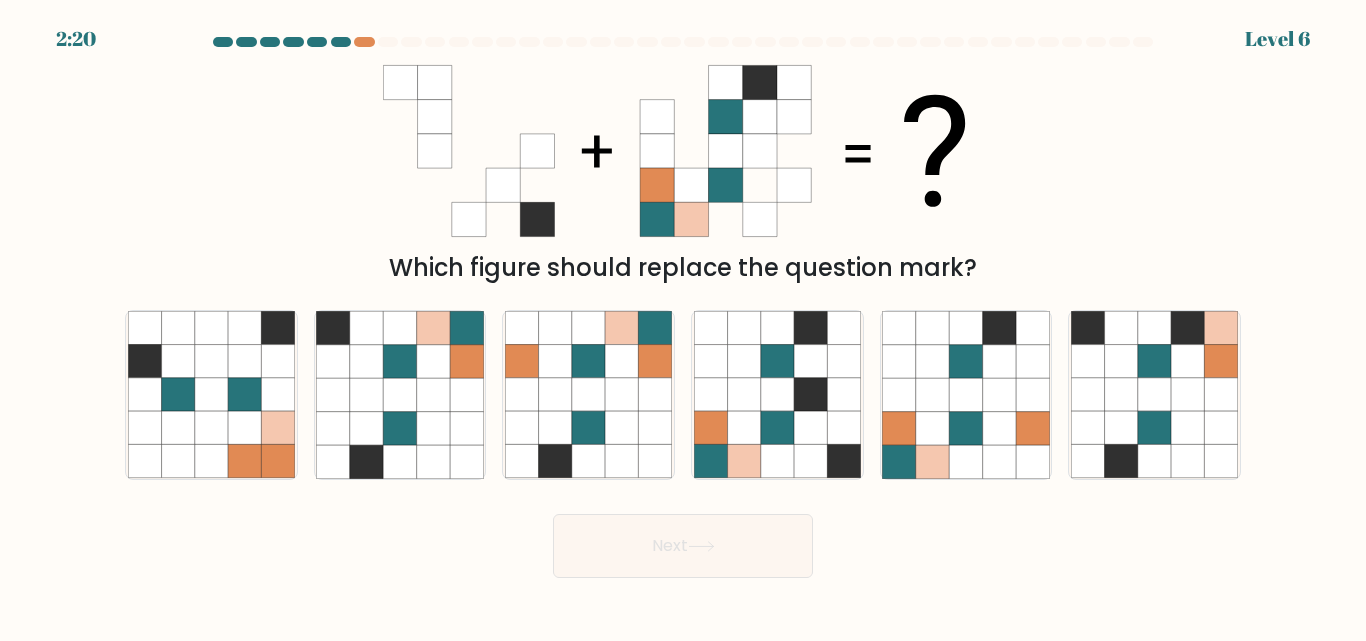 click on "Next" at bounding box center [683, 541] 